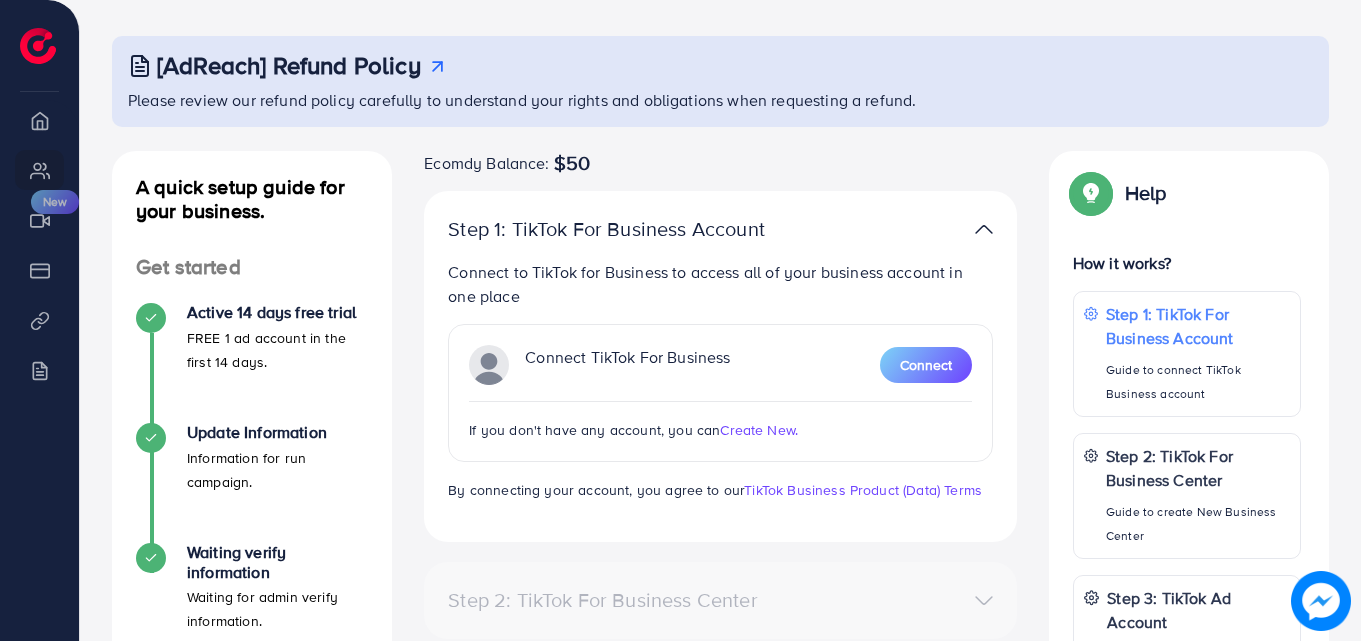 scroll, scrollTop: 100, scrollLeft: 0, axis: vertical 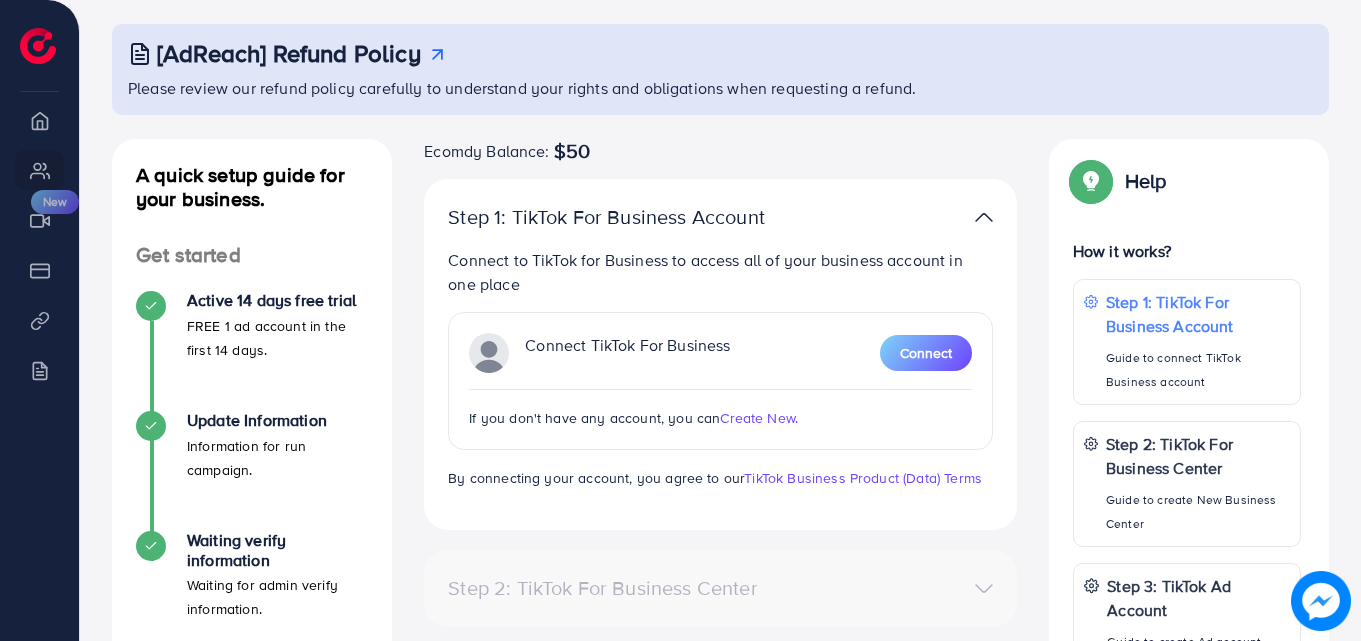 click on "Create New." at bounding box center (759, 418) 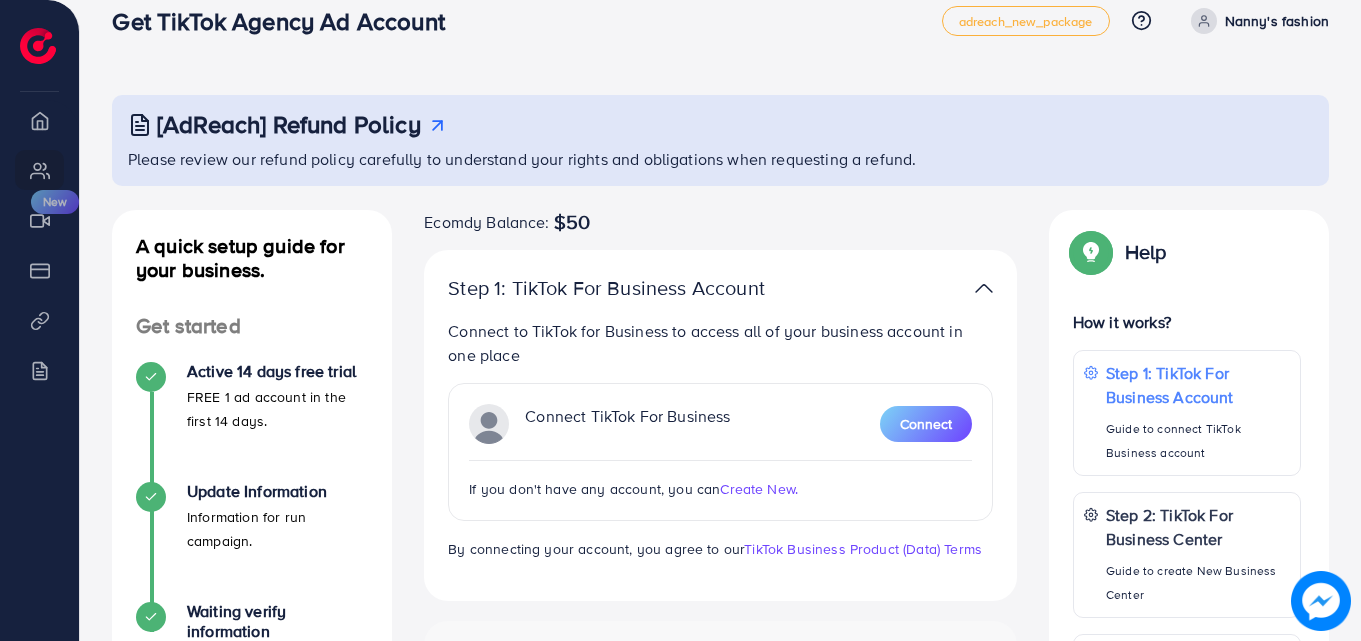 scroll, scrollTop: 0, scrollLeft: 0, axis: both 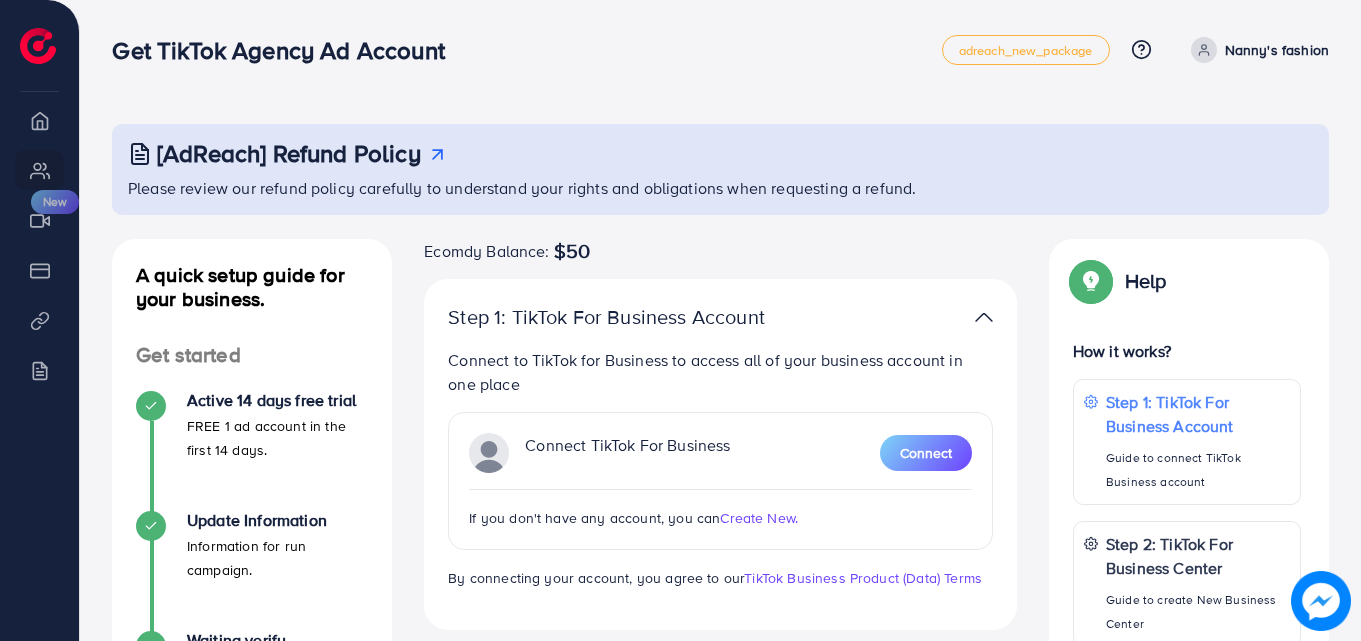 click on "Nanny's fashion" at bounding box center (1277, 50) 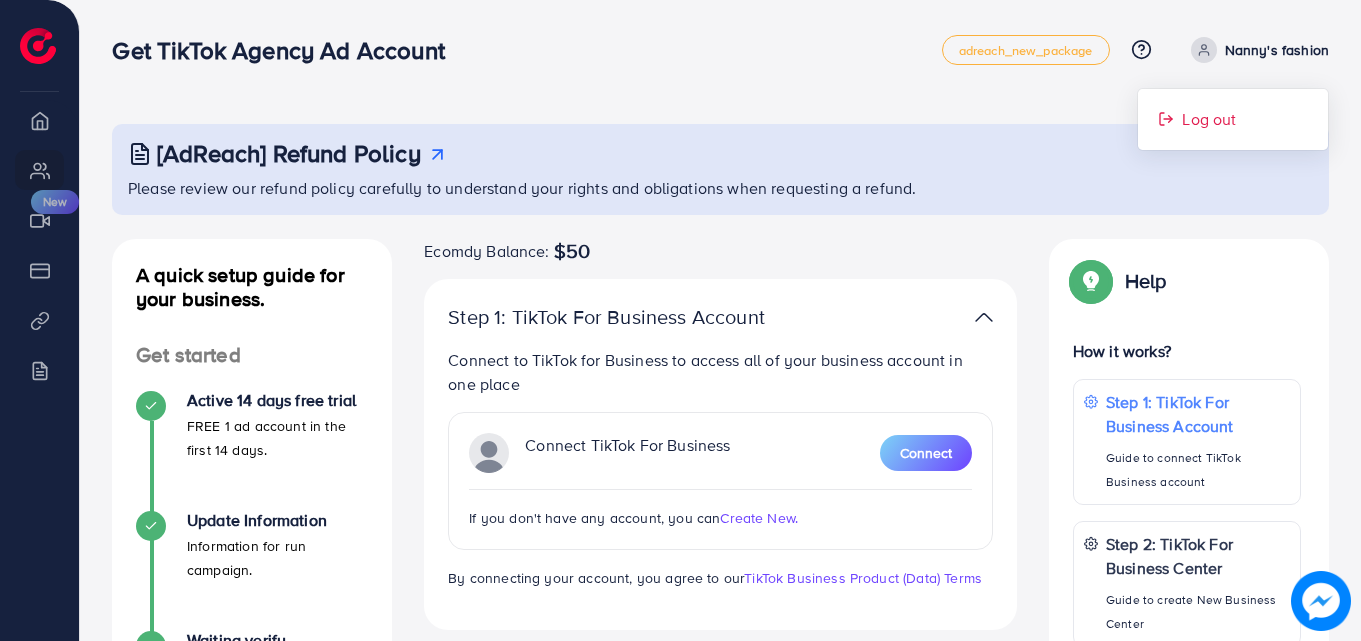 click on "Log out" at bounding box center (1209, 119) 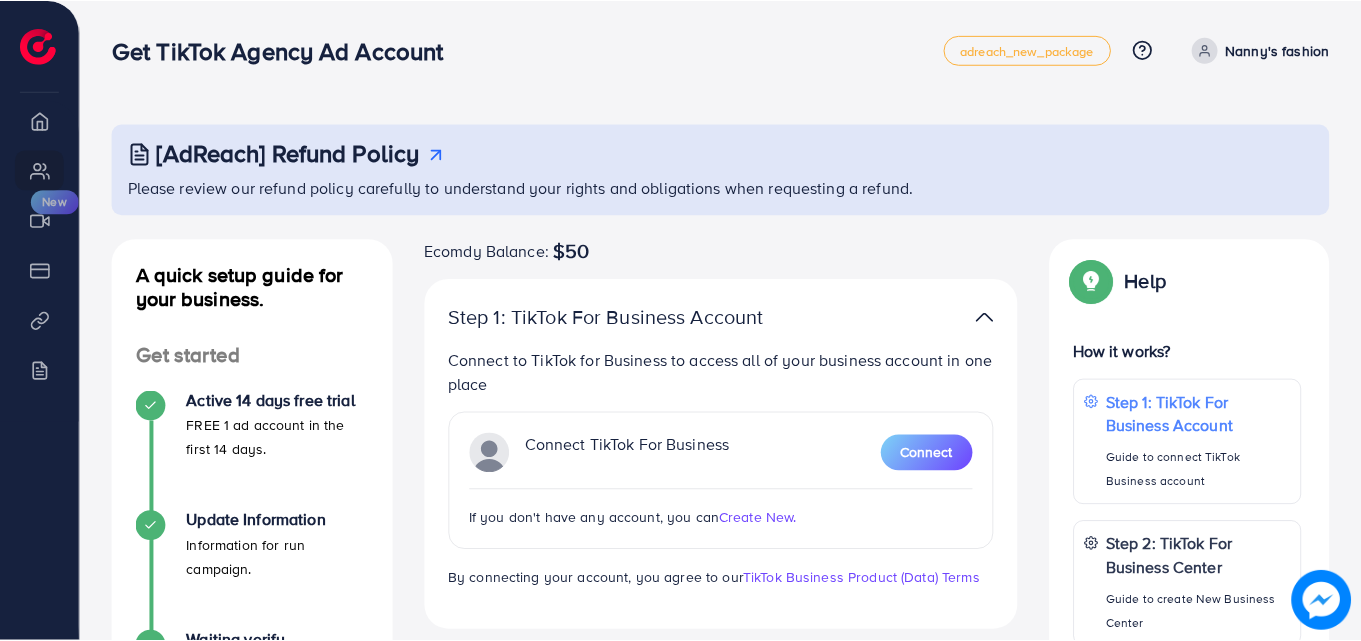 scroll, scrollTop: 0, scrollLeft: 0, axis: both 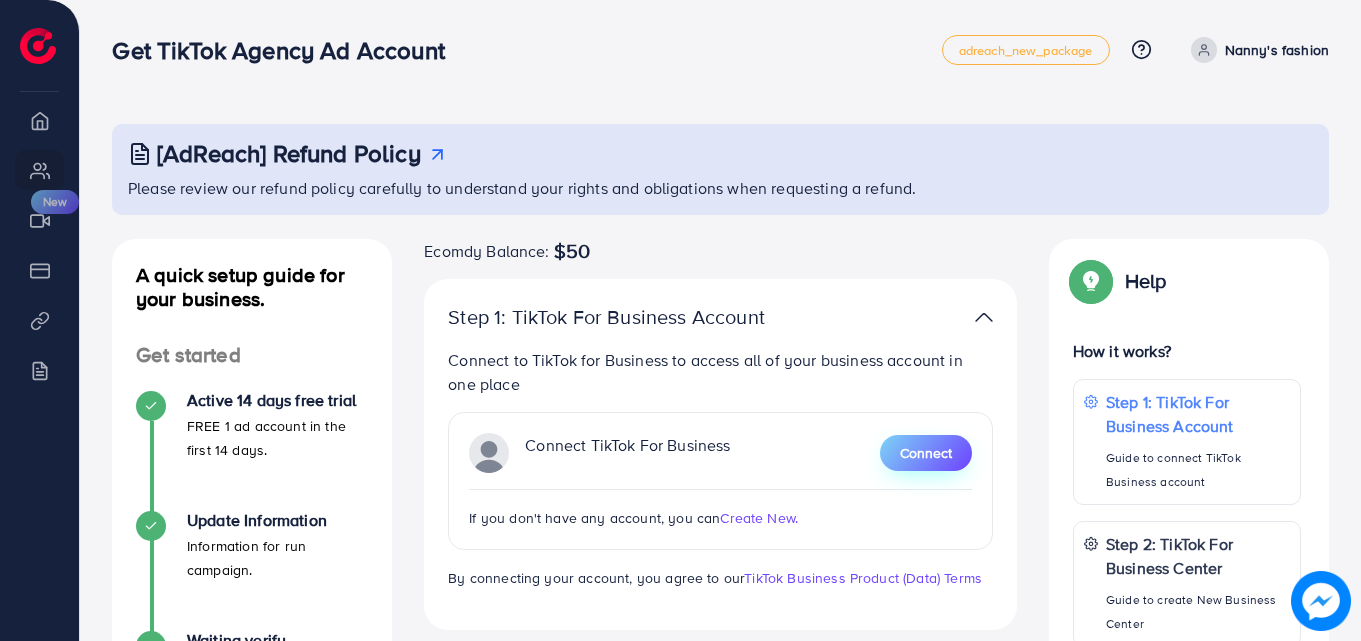click on "Connect" at bounding box center (926, 453) 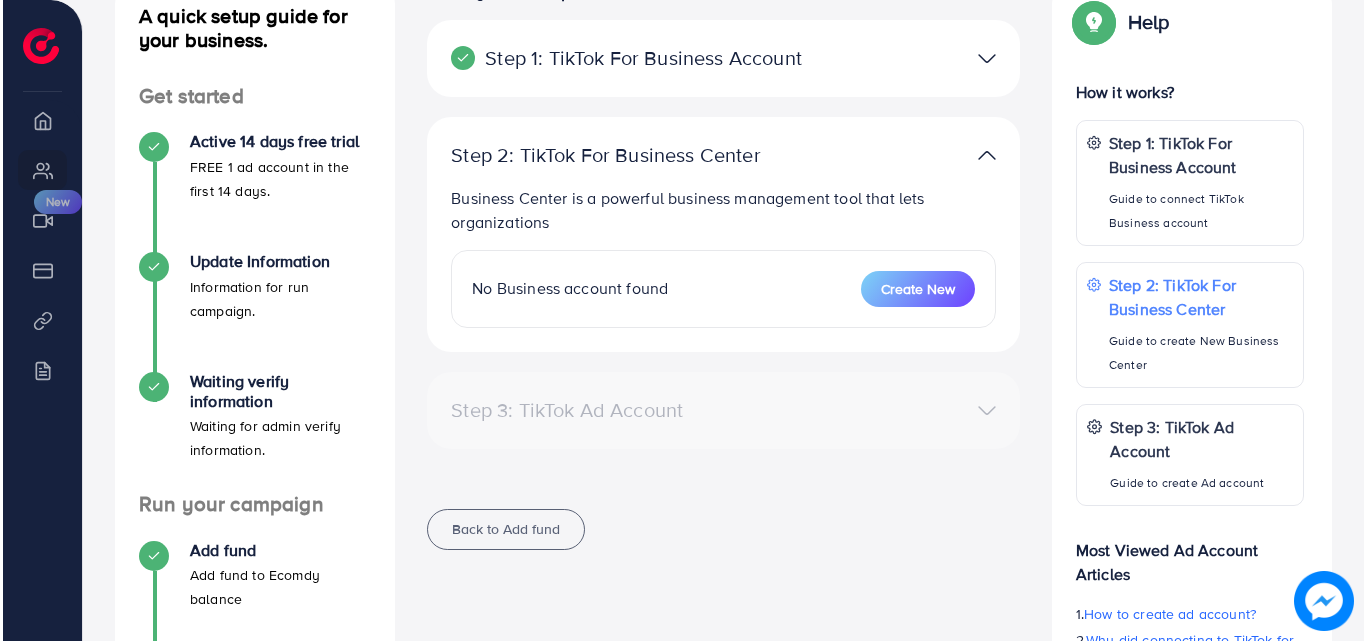 scroll, scrollTop: 300, scrollLeft: 0, axis: vertical 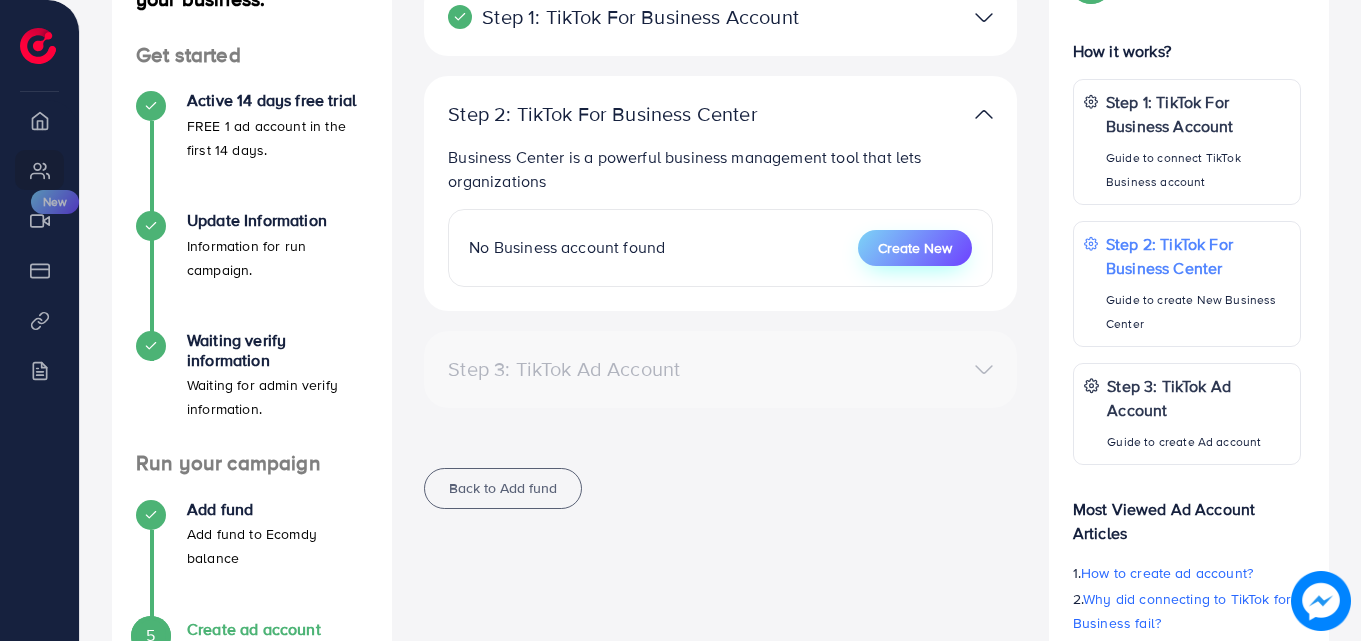 click on "Create New" at bounding box center (915, 248) 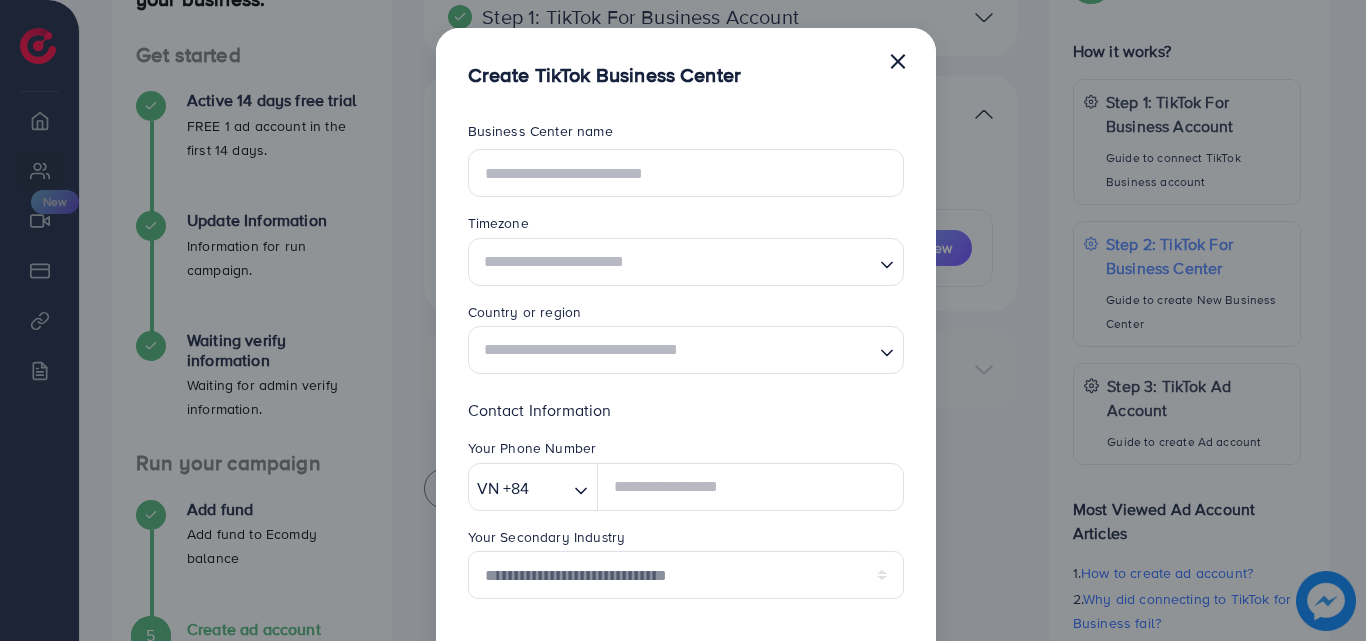 scroll, scrollTop: 0, scrollLeft: 0, axis: both 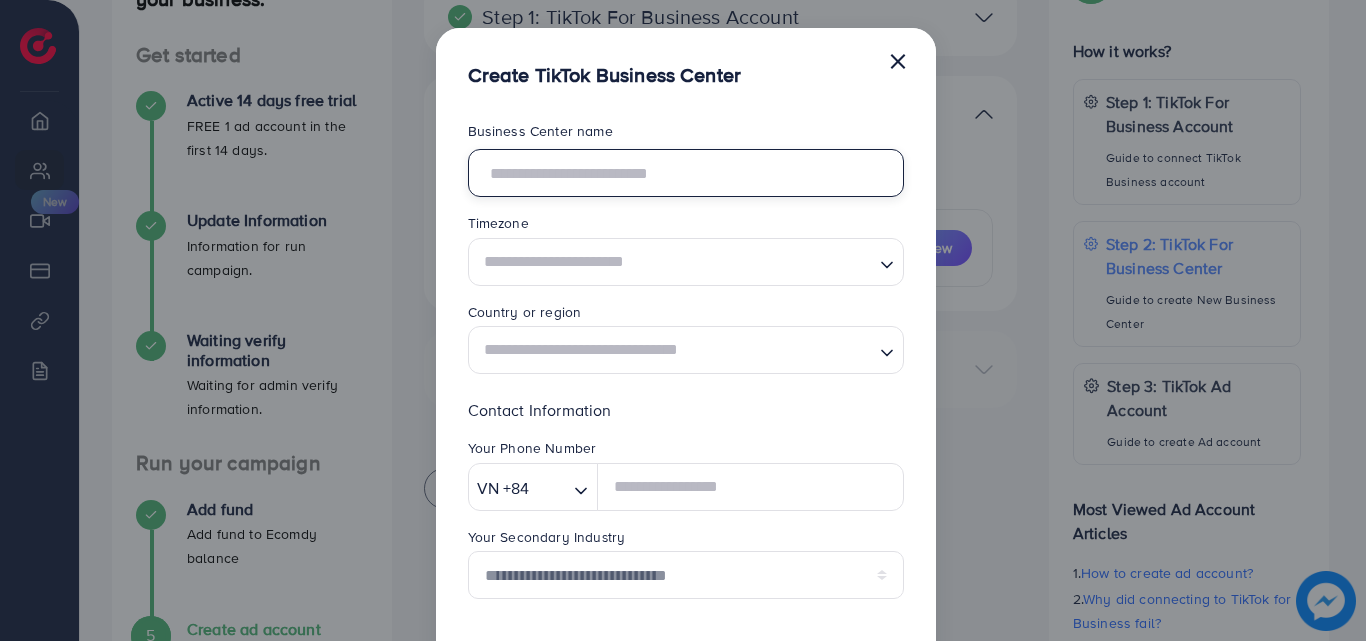 click at bounding box center (686, 173) 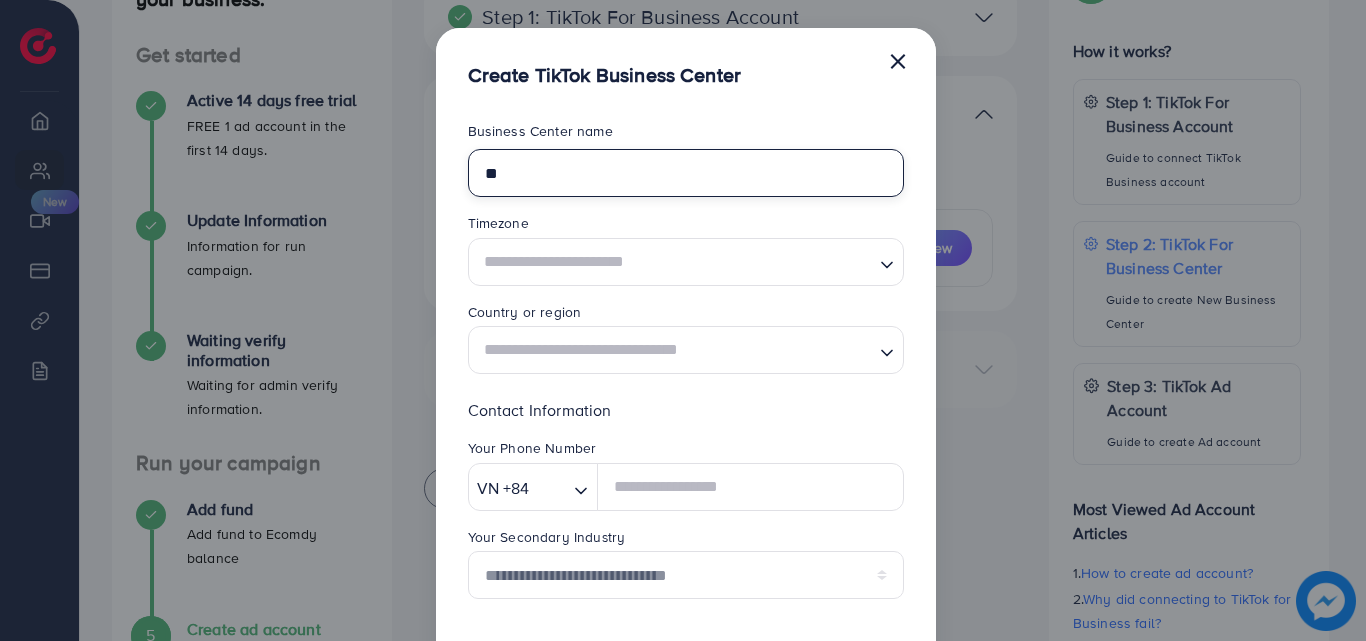 type on "*" 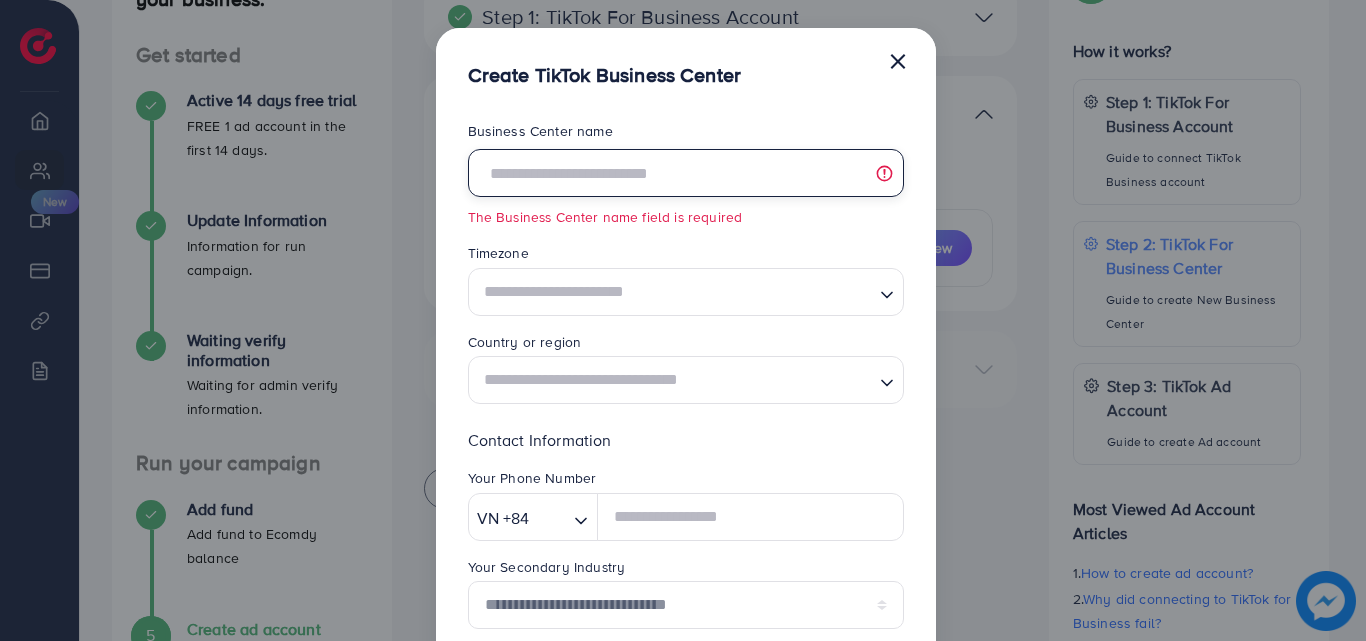 type on "*" 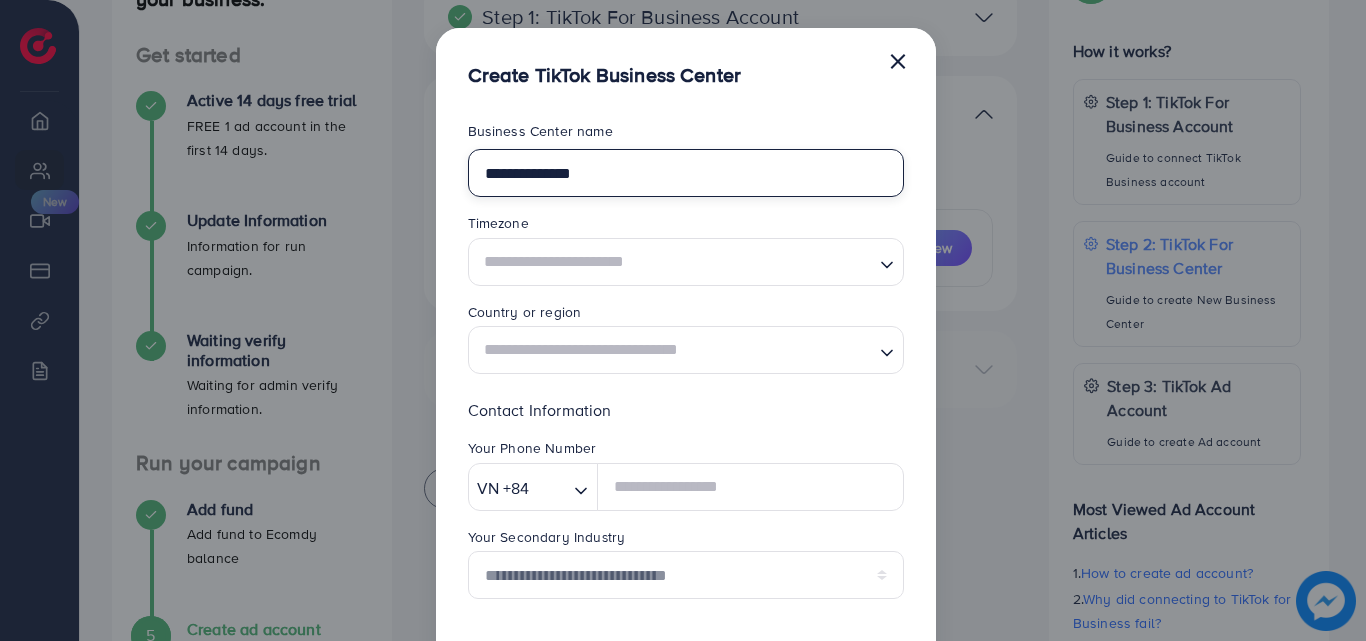 type on "**********" 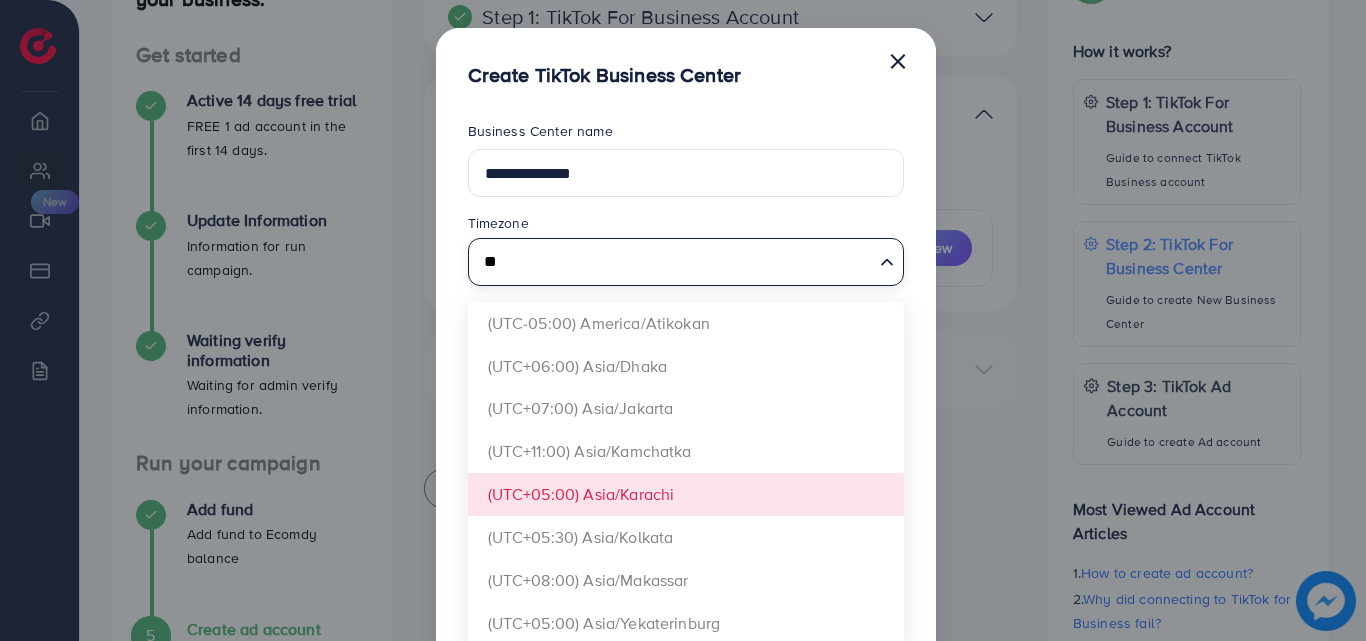 type on "**" 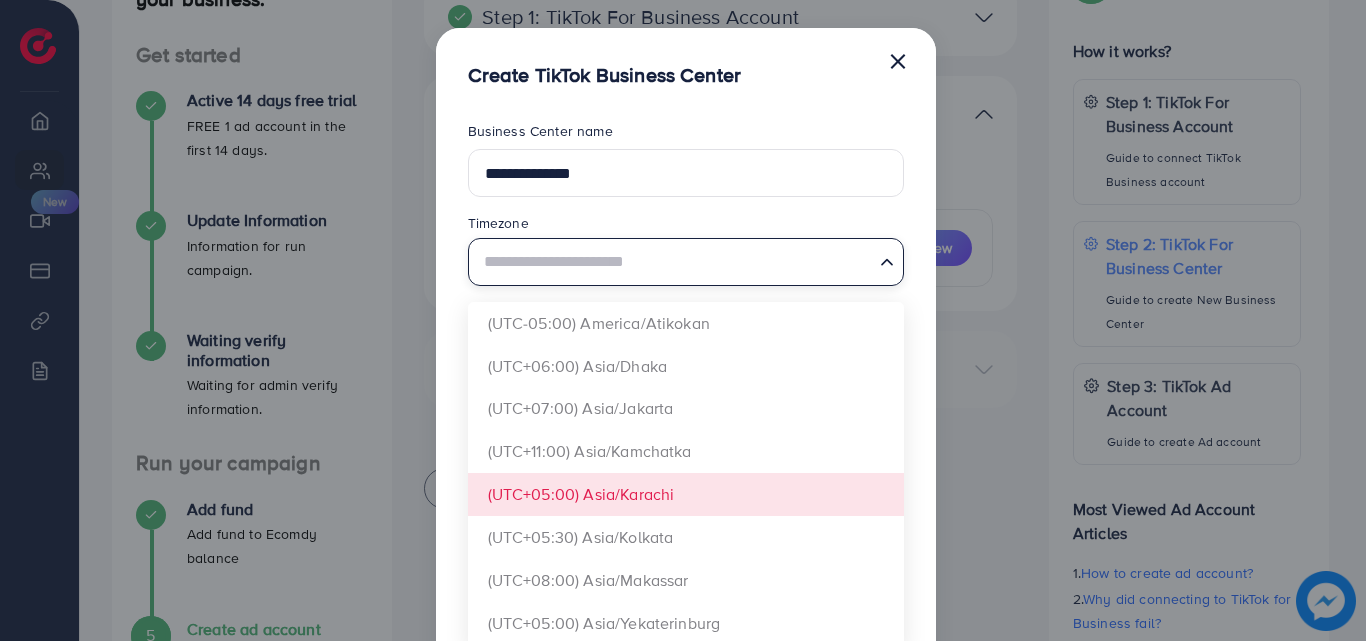 click on "Business Center name   Timezone           Loading...
(UTC-05:00) America/Atikokan
(UTC+06:00) Asia/Dhaka
(UTC+07:00) Asia/Jakarta
(UTC+11:00) Asia/Kamchatka
(UTC+05:00) Asia/Karachi
(UTC+05:30) Asia/Kolkata
(UTC+08:00) Asia/Makassar
(UTC+05:00) Asia/Yekaterinburg
(UTC+02:00) Europe/Kaliningrad
Country or region           Loading...      Contact Information  Your Phone Number   VN +84           Loading...     Your Secondary Industry" at bounding box center [686, 522] 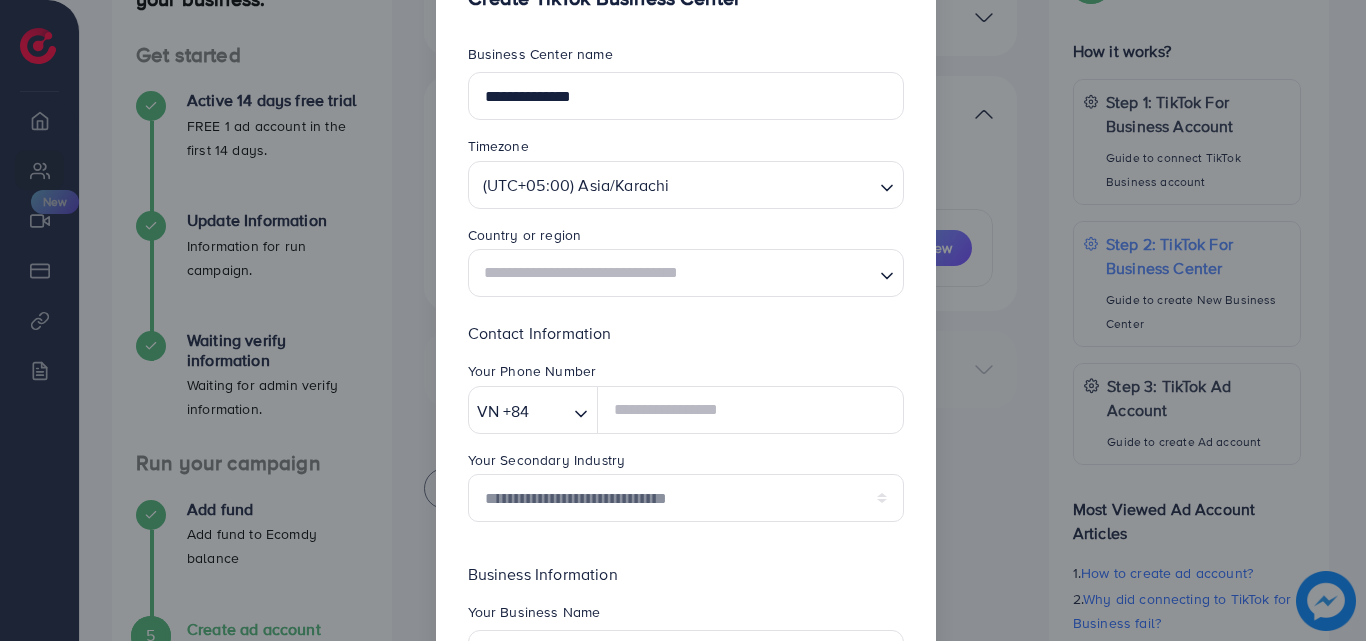 scroll, scrollTop: 200, scrollLeft: 0, axis: vertical 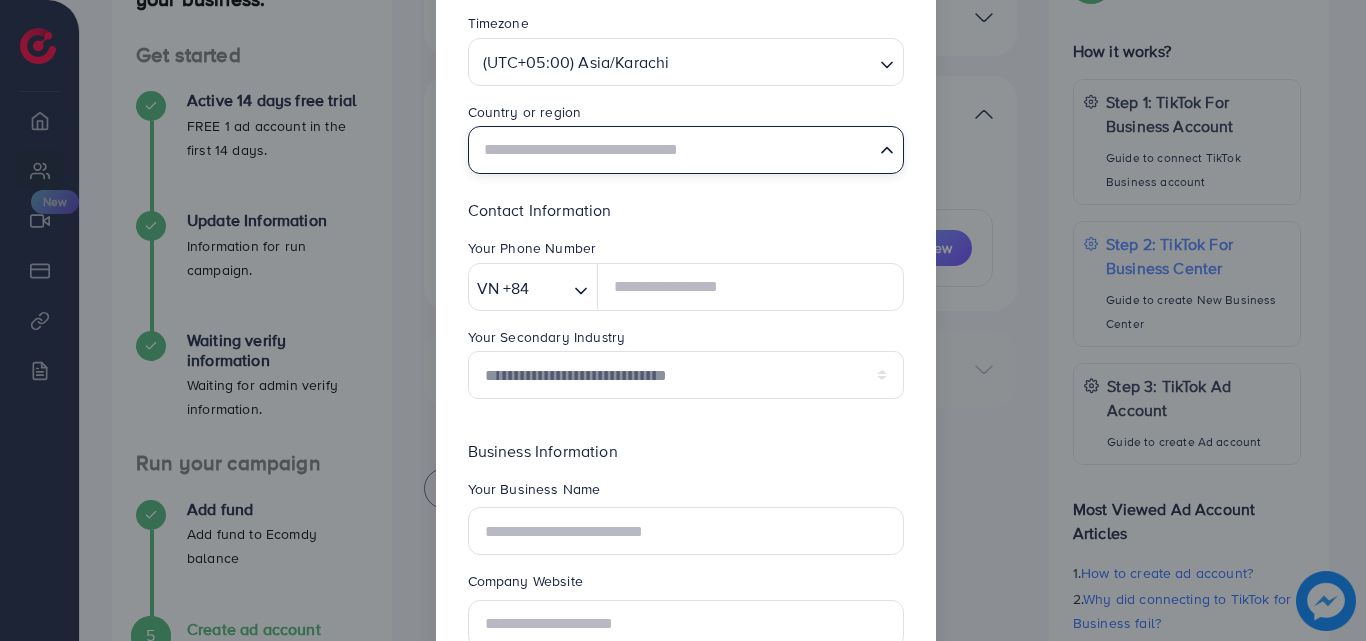 click at bounding box center [674, 150] 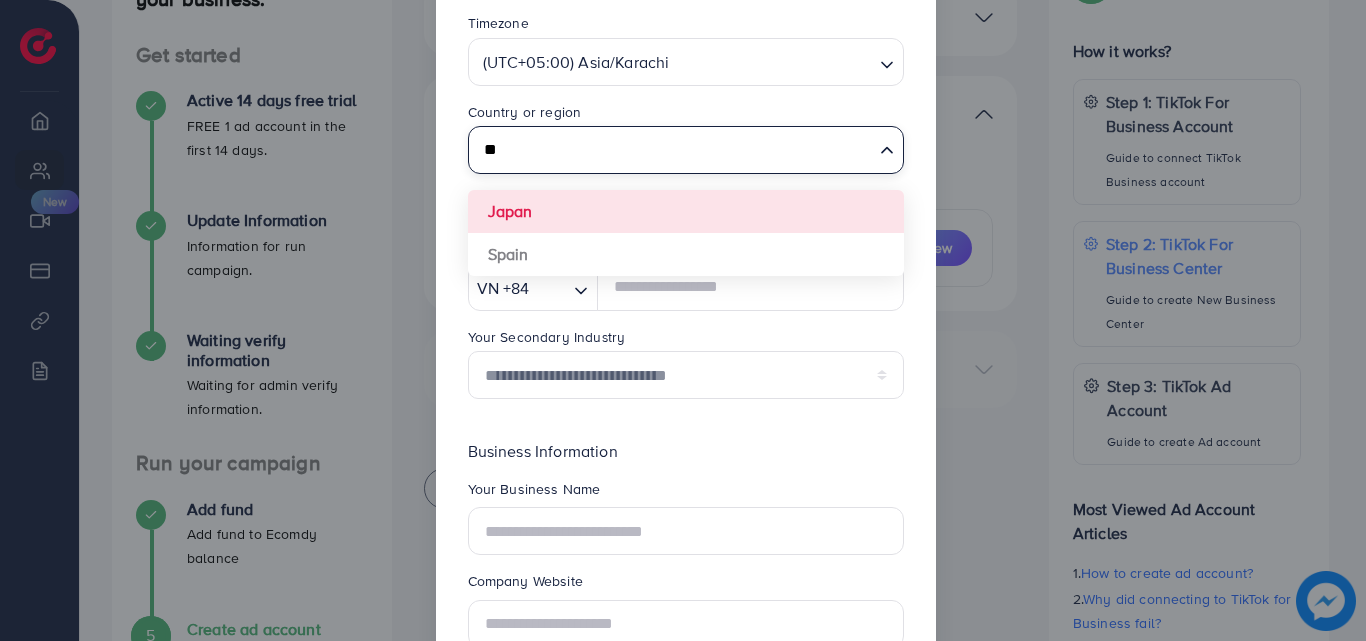type on "********" 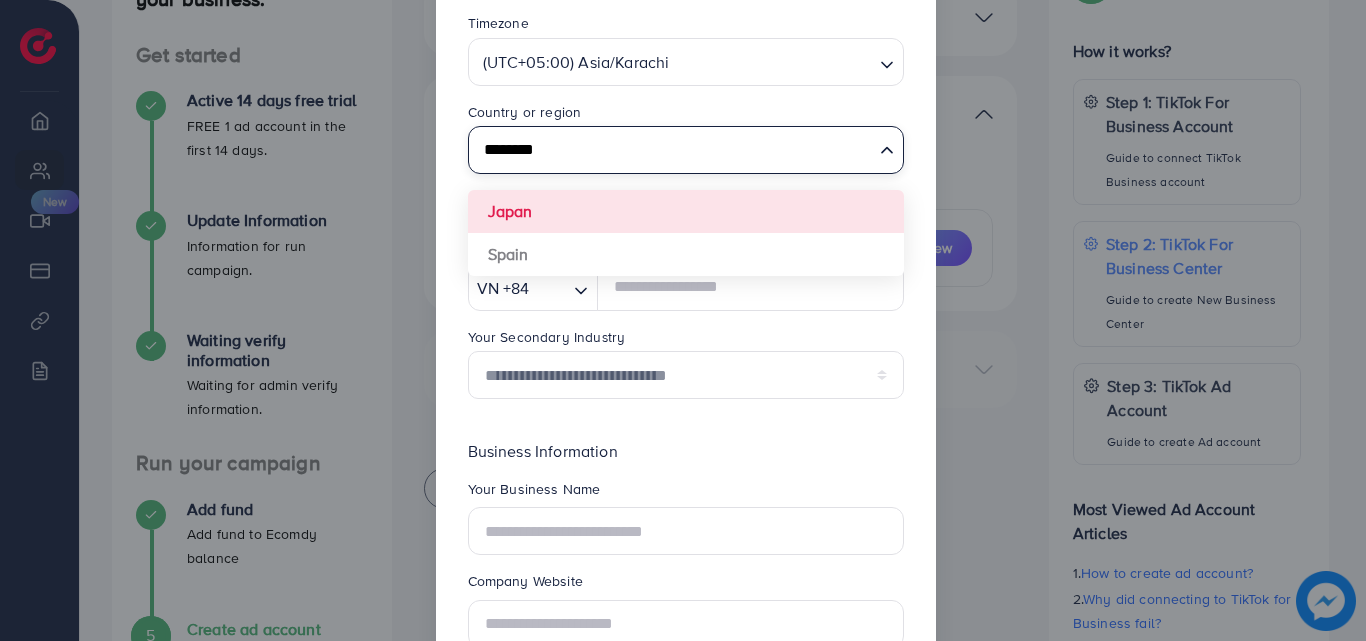 type 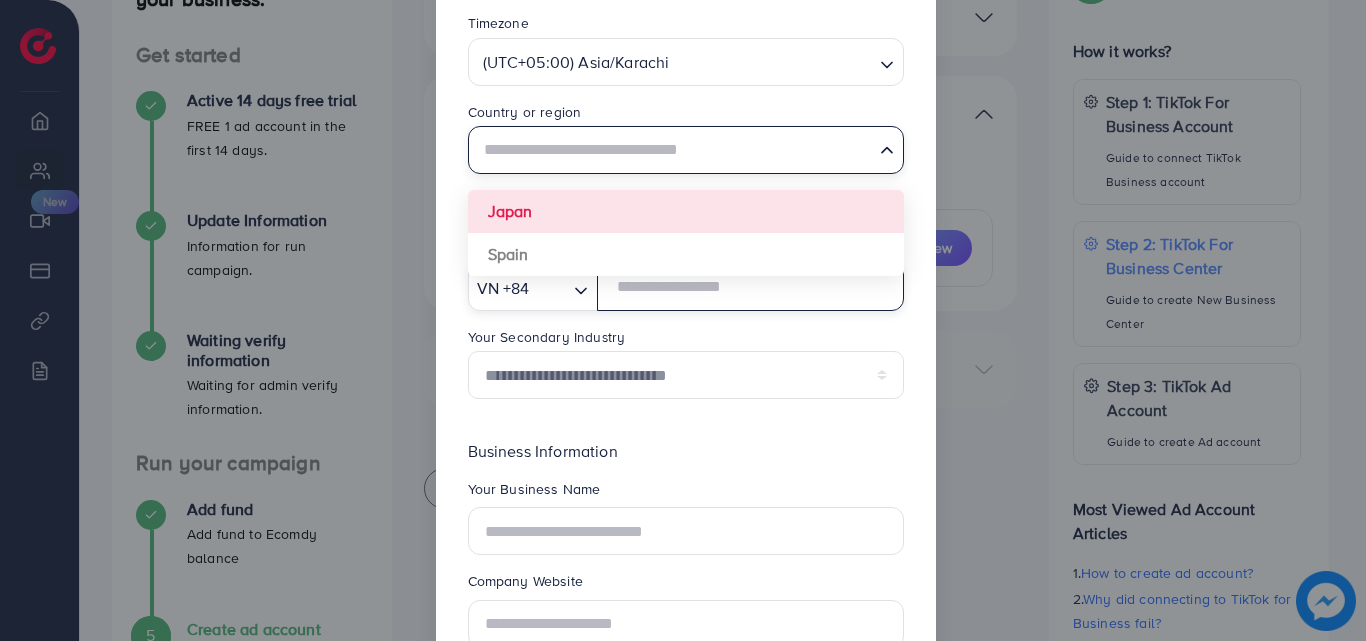 type on "**********" 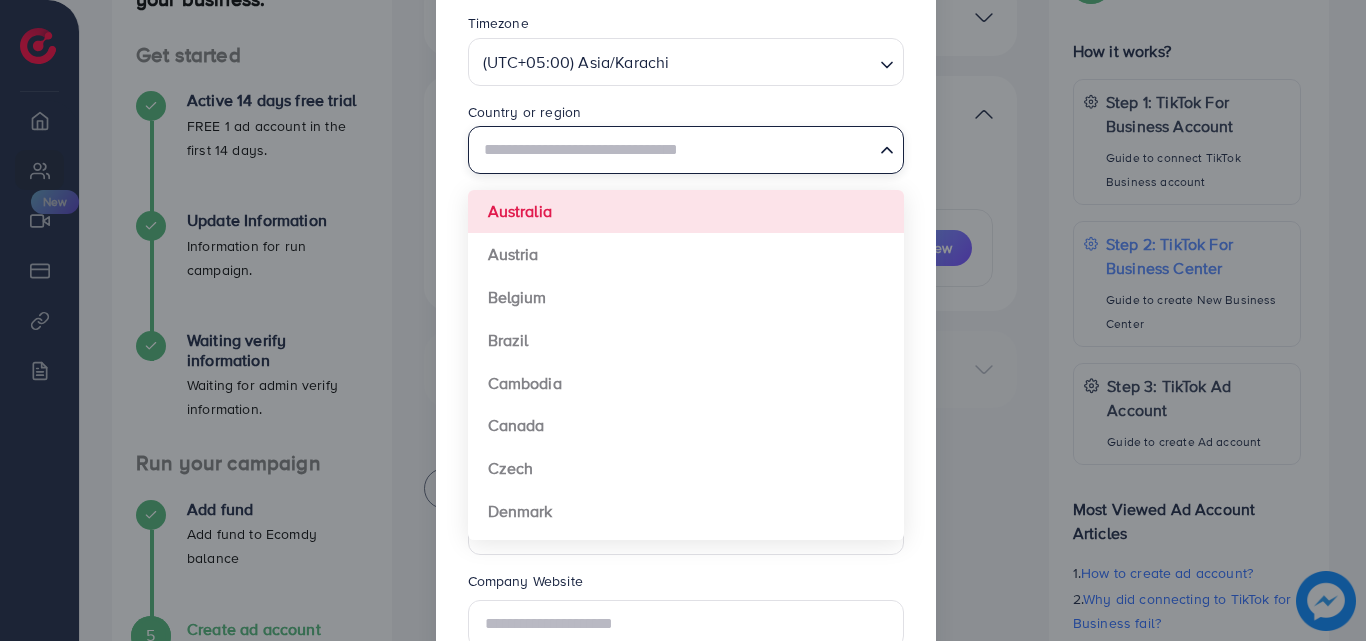 click at bounding box center [674, 150] 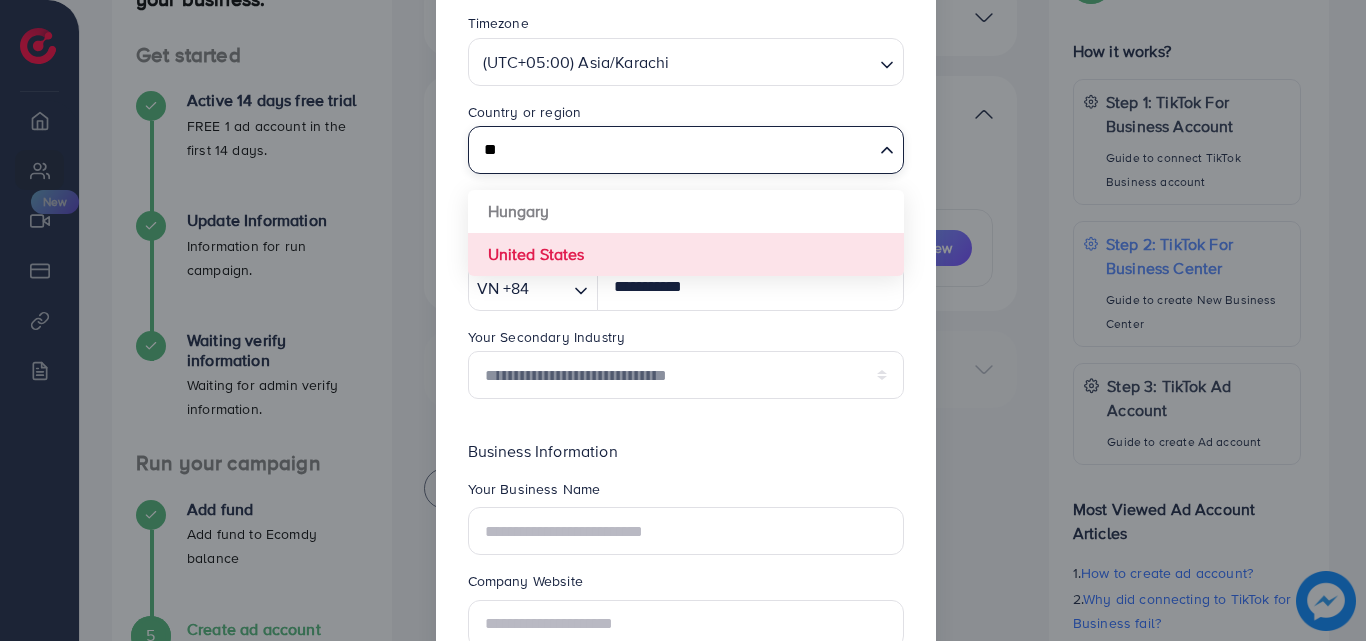 type on "**" 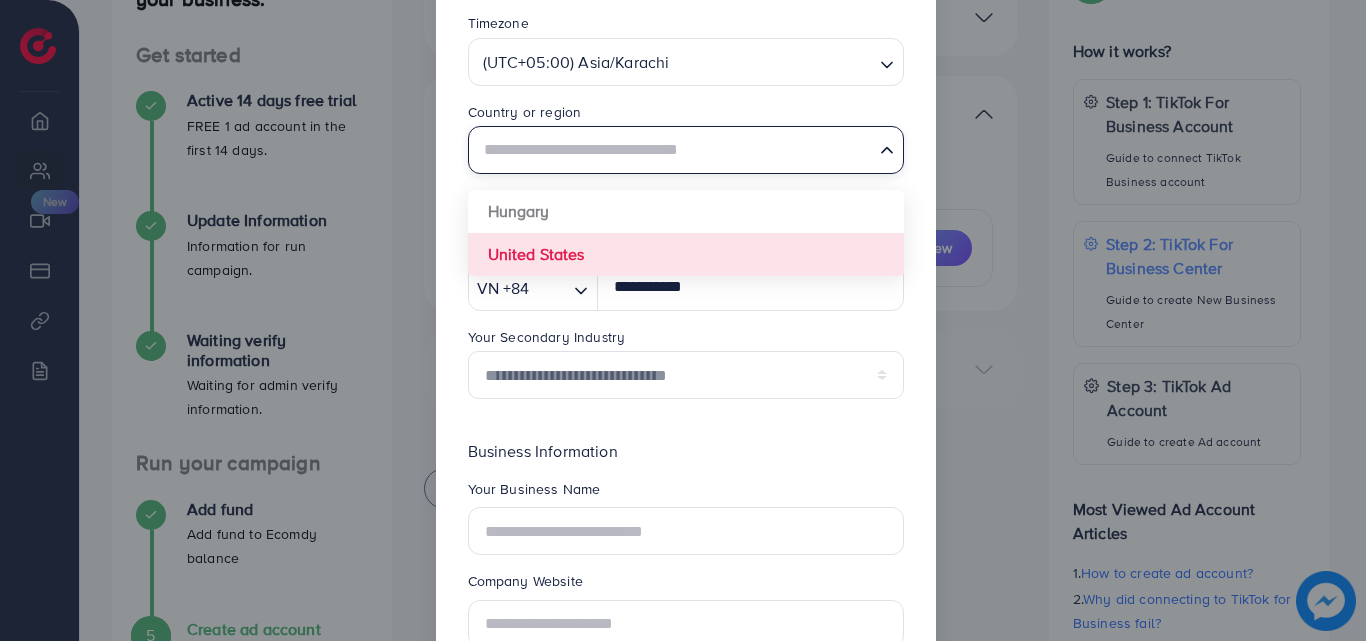 click on "Business Center name   Timezone
(UTC+05:00) Asia/Karachi
Loading...     Country or region           Loading...     Hungary United States        Contact Information  Your Phone Number   VN +84           Loading...     Your Secondary Industry" at bounding box center [686, 322] 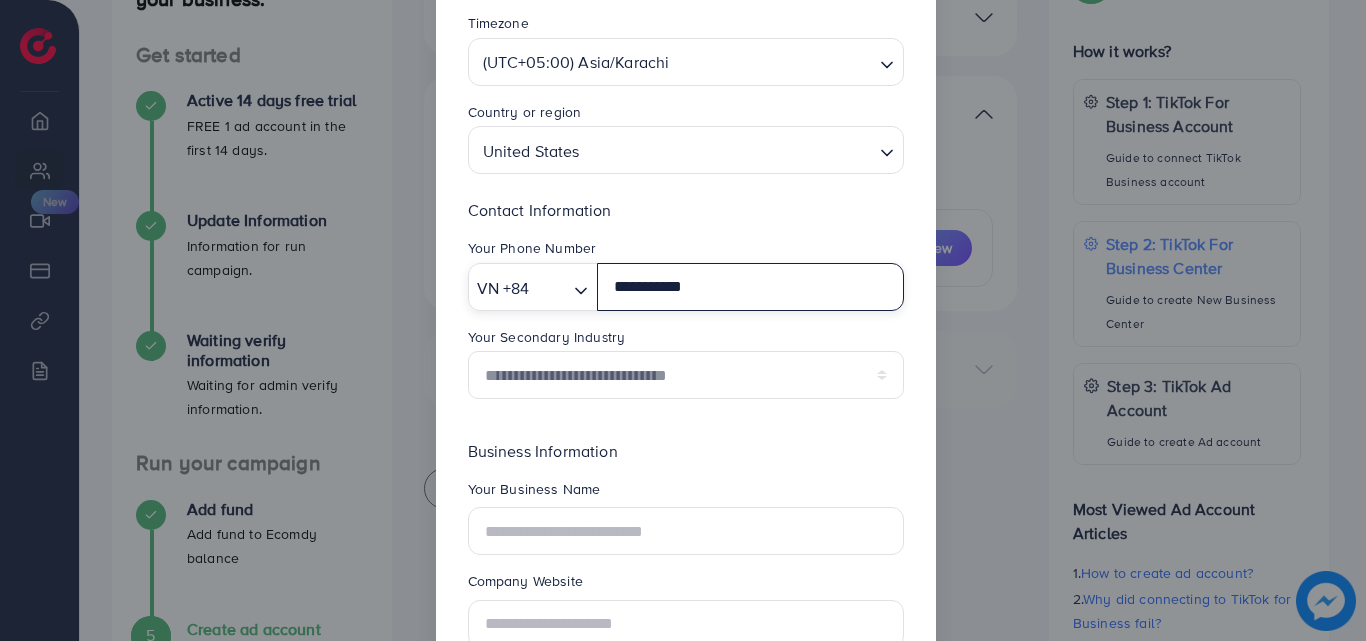 click at bounding box center (550, 288) 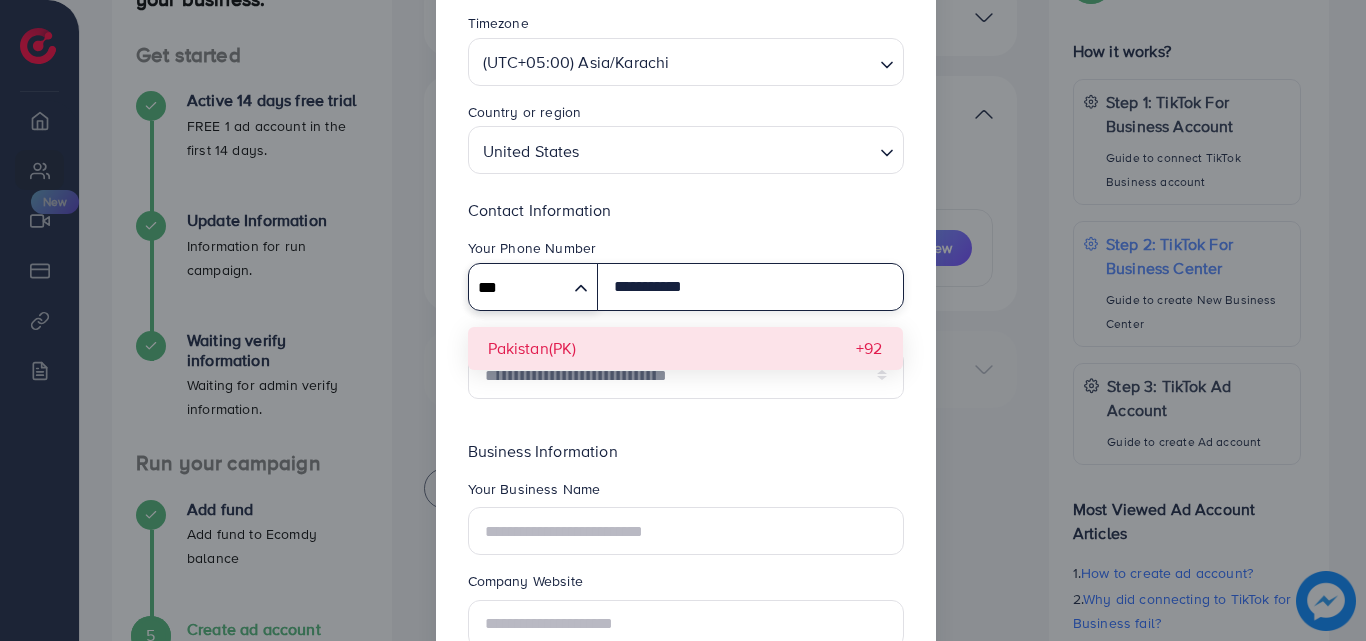 type on "***" 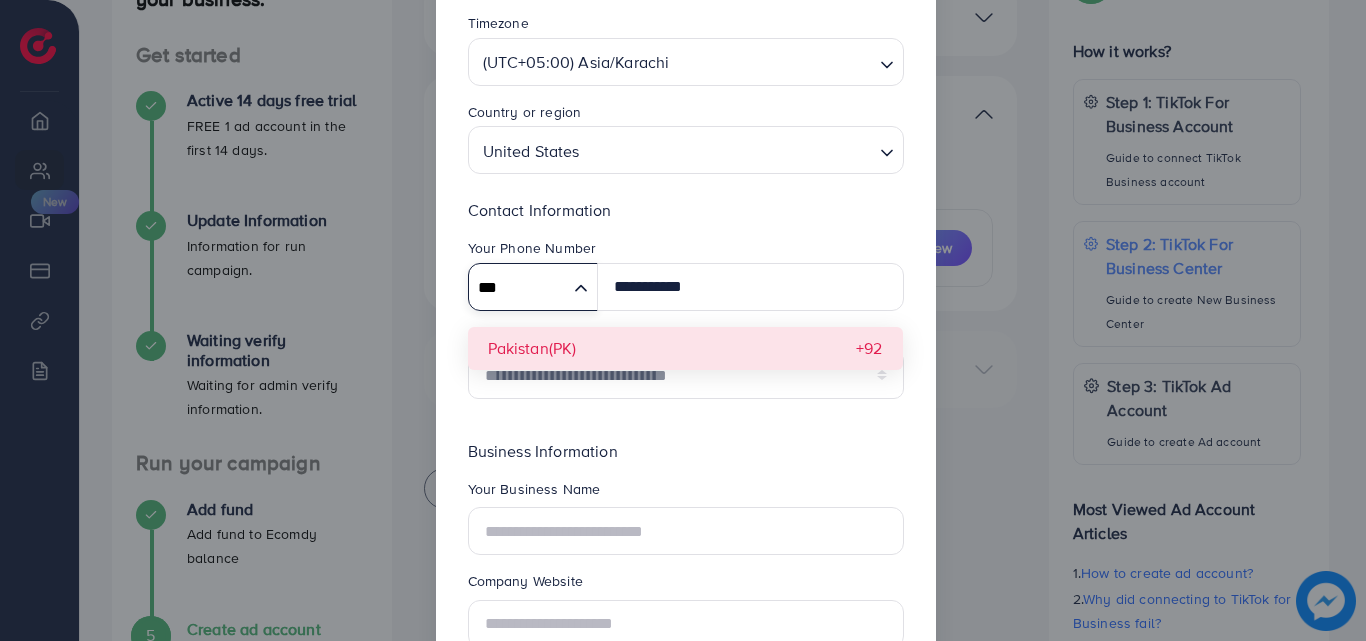 type 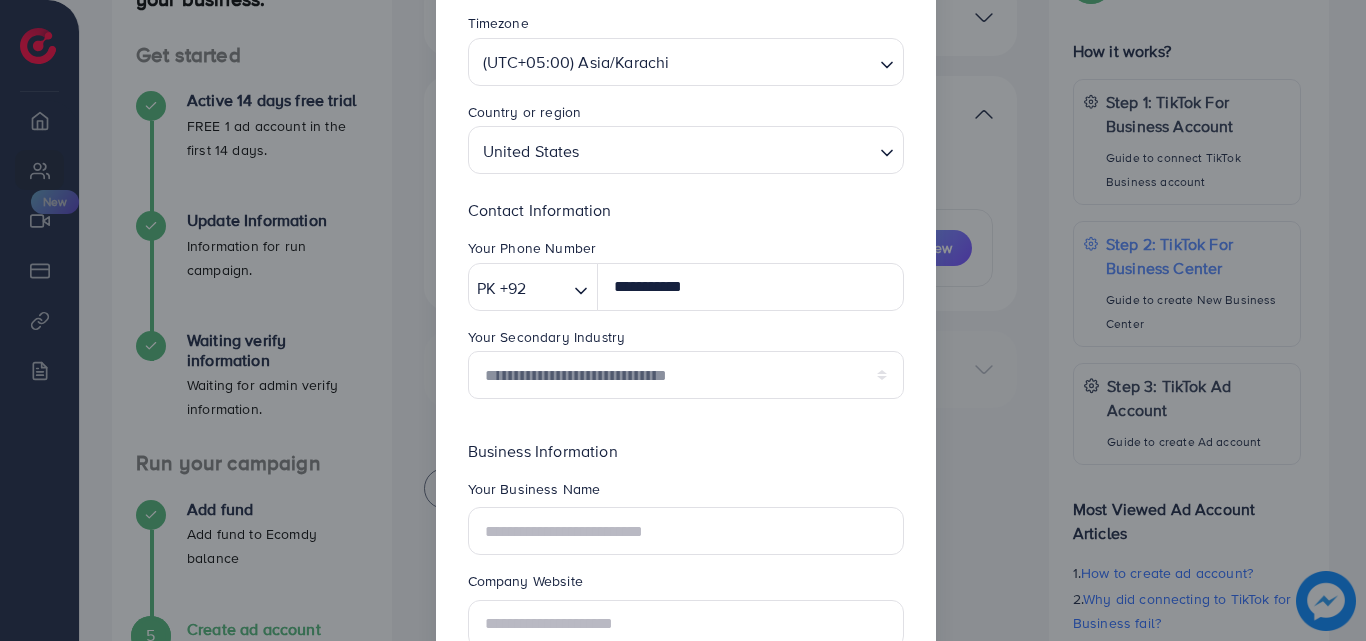 click on "Contact Information  Your Phone Number   PK +92           Loading...     Pakistan(PK) +92       Your Secondary Industry" at bounding box center [686, 306] 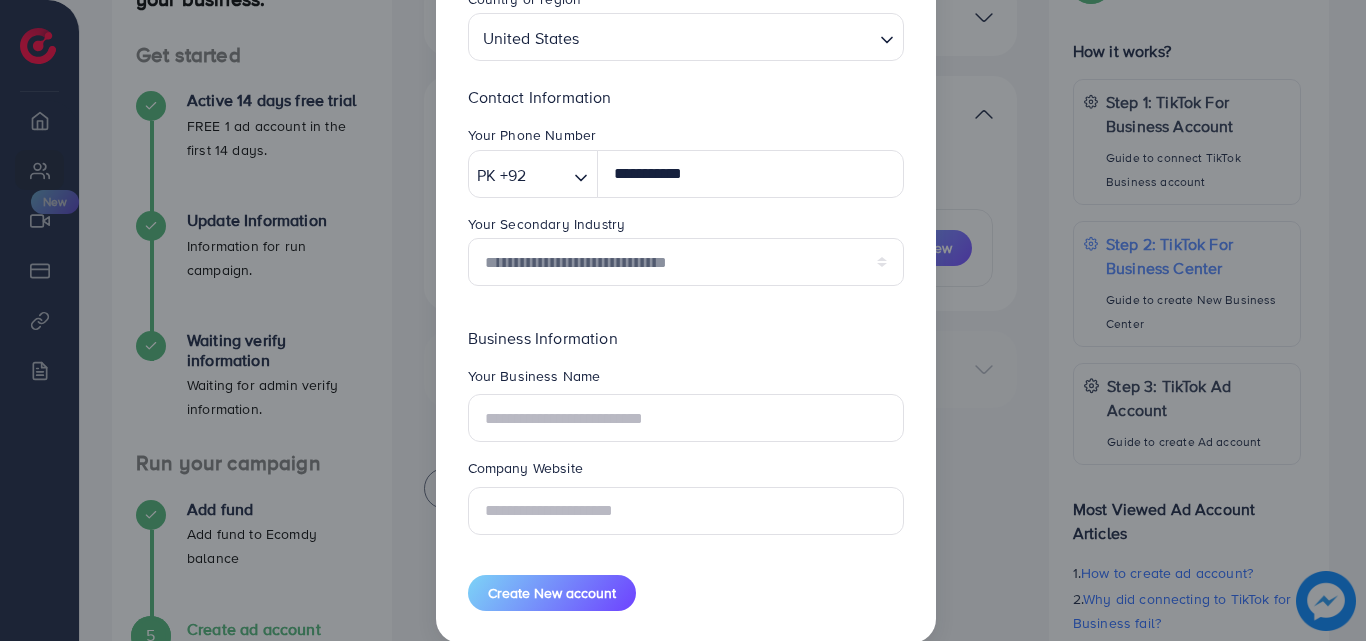 scroll, scrollTop: 343, scrollLeft: 0, axis: vertical 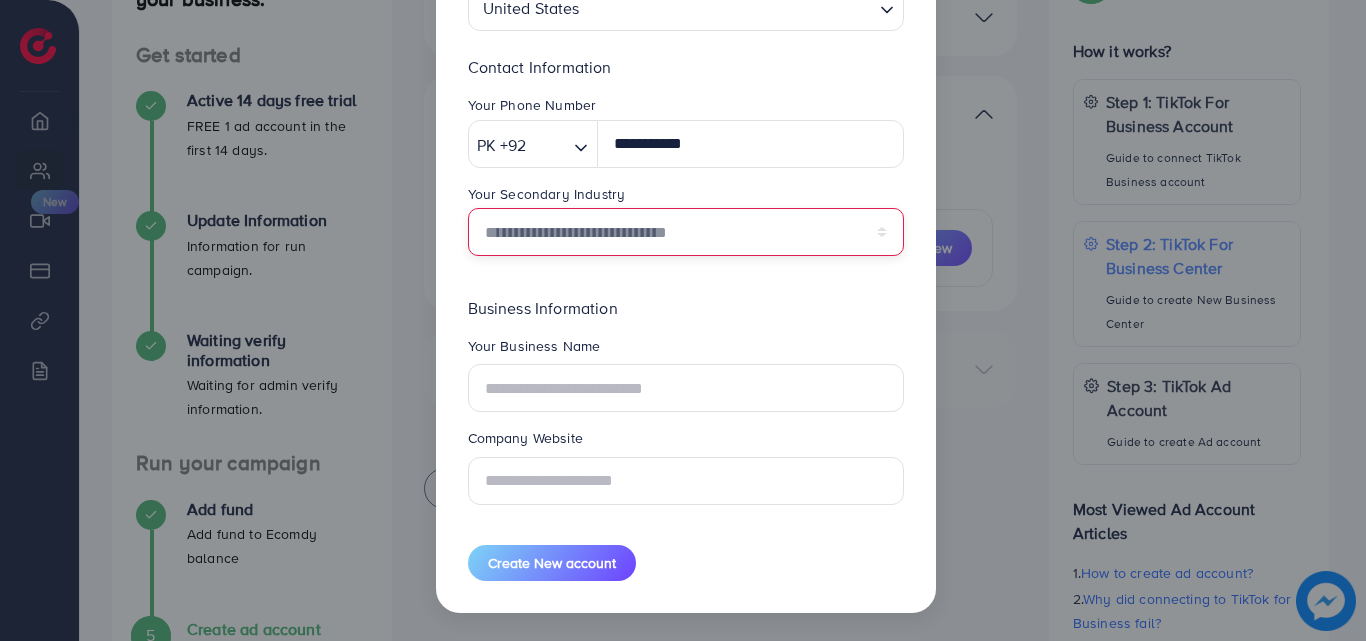 click on "**********" at bounding box center (686, 232) 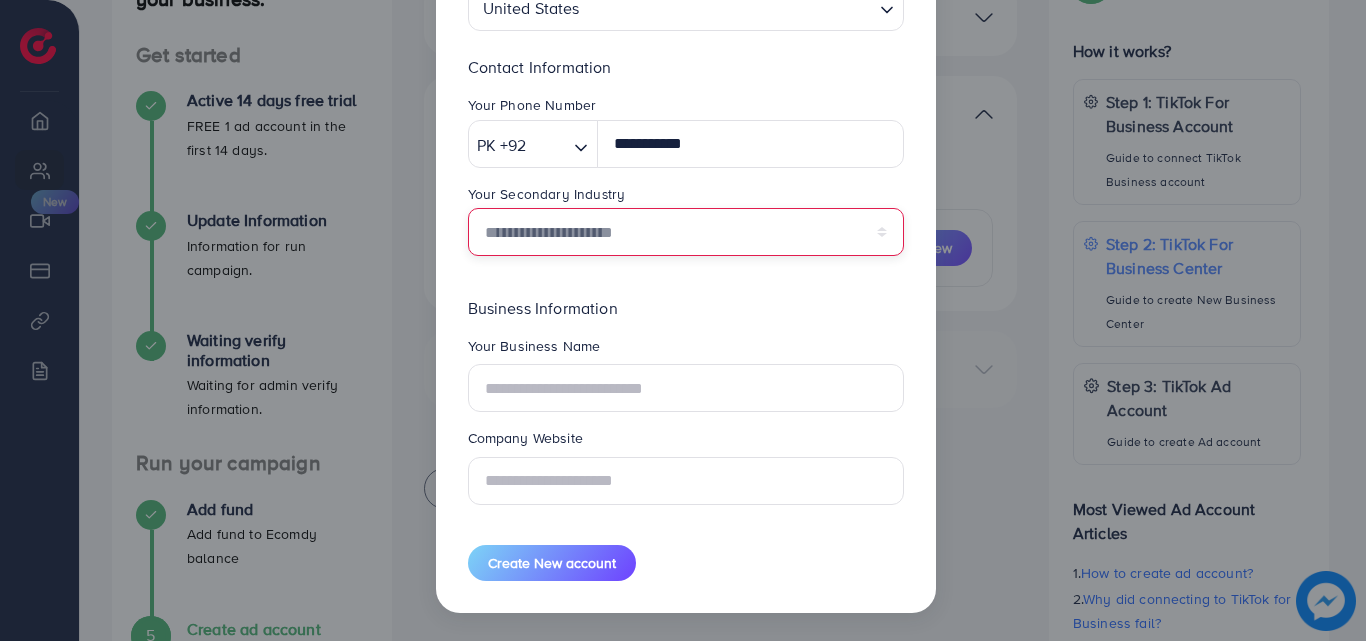 click on "**********" at bounding box center [686, 232] 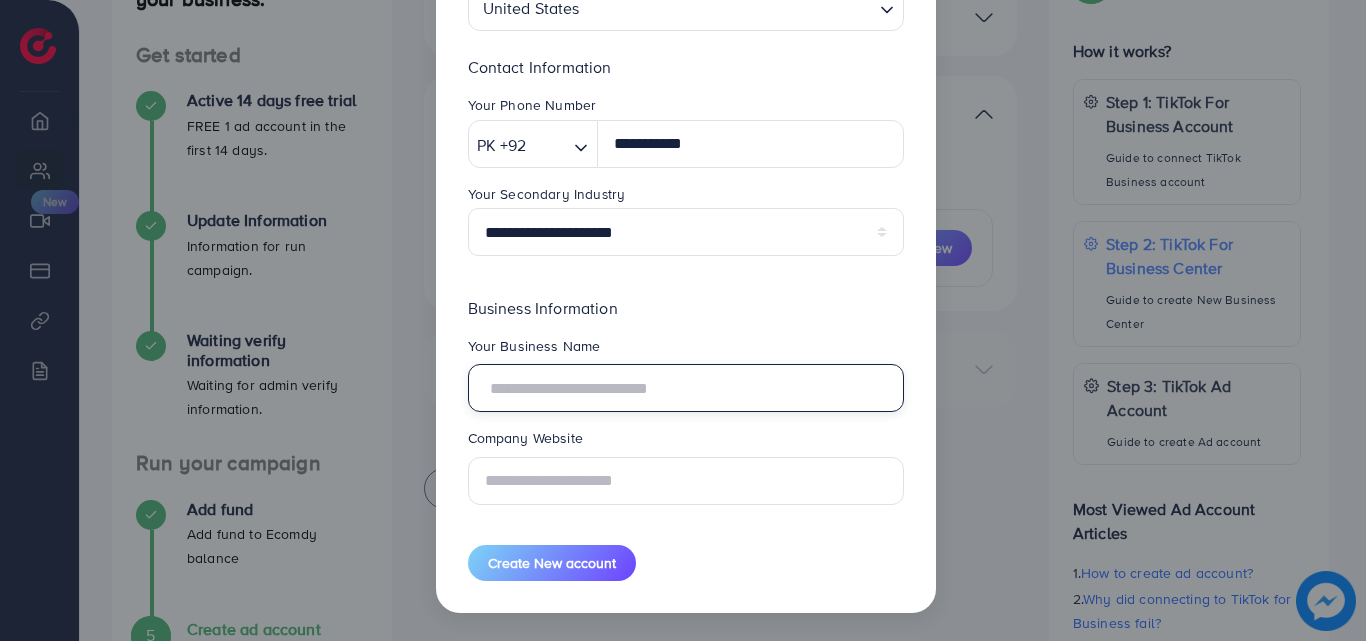 click at bounding box center [686, 388] 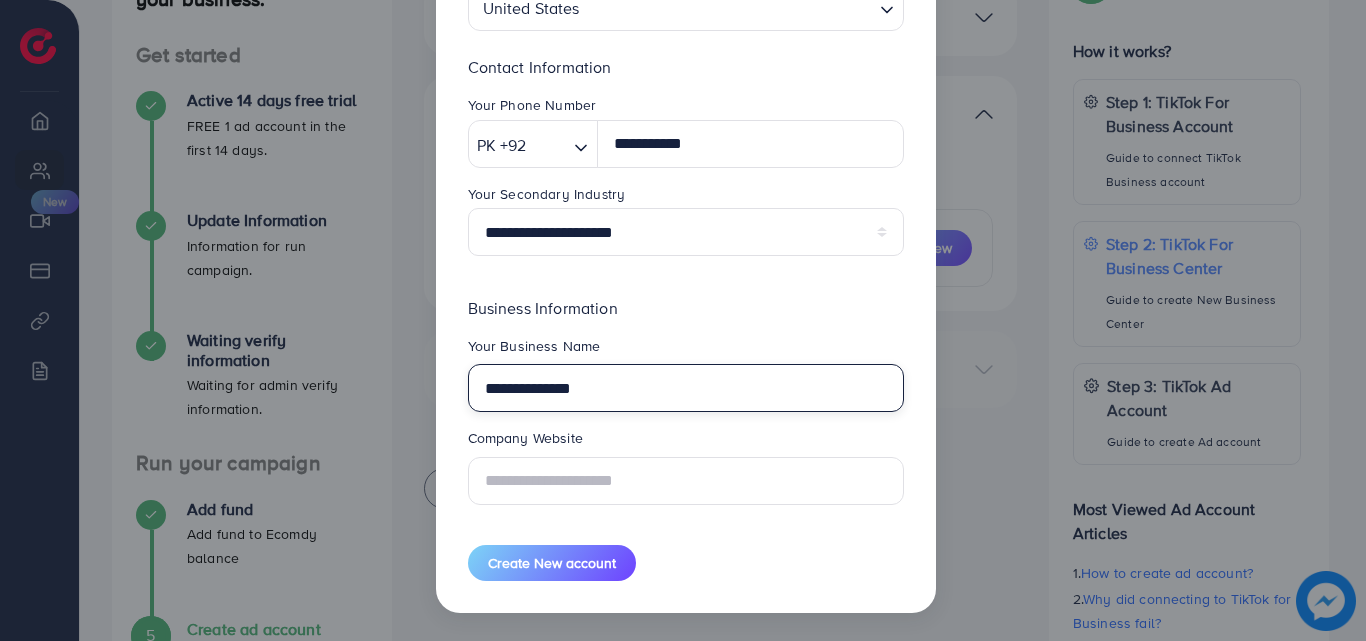 type on "**********" 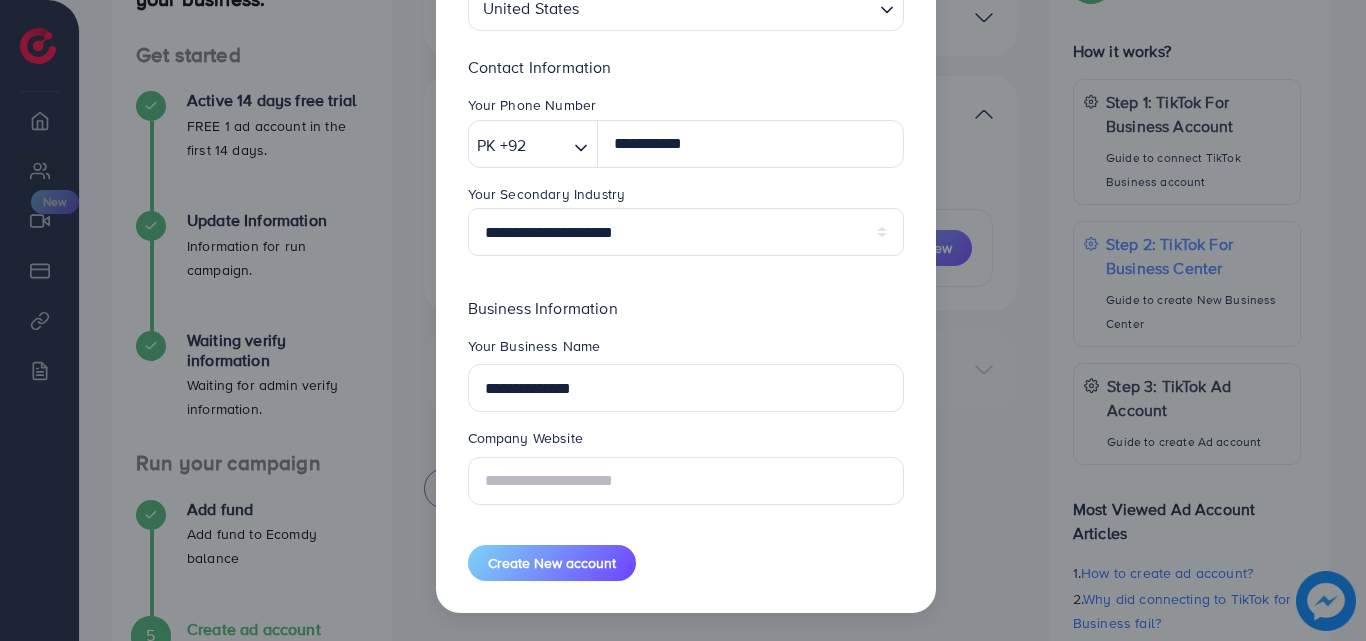 click on "Company Website" at bounding box center (686, 442) 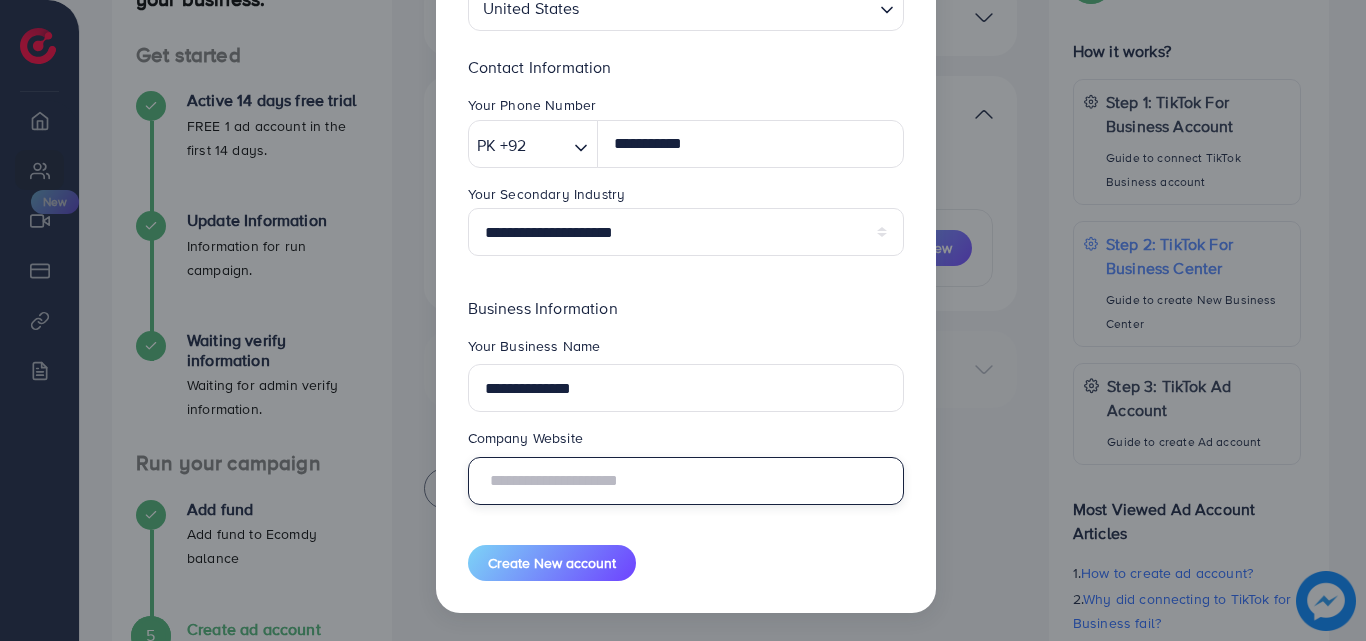 click at bounding box center (686, 481) 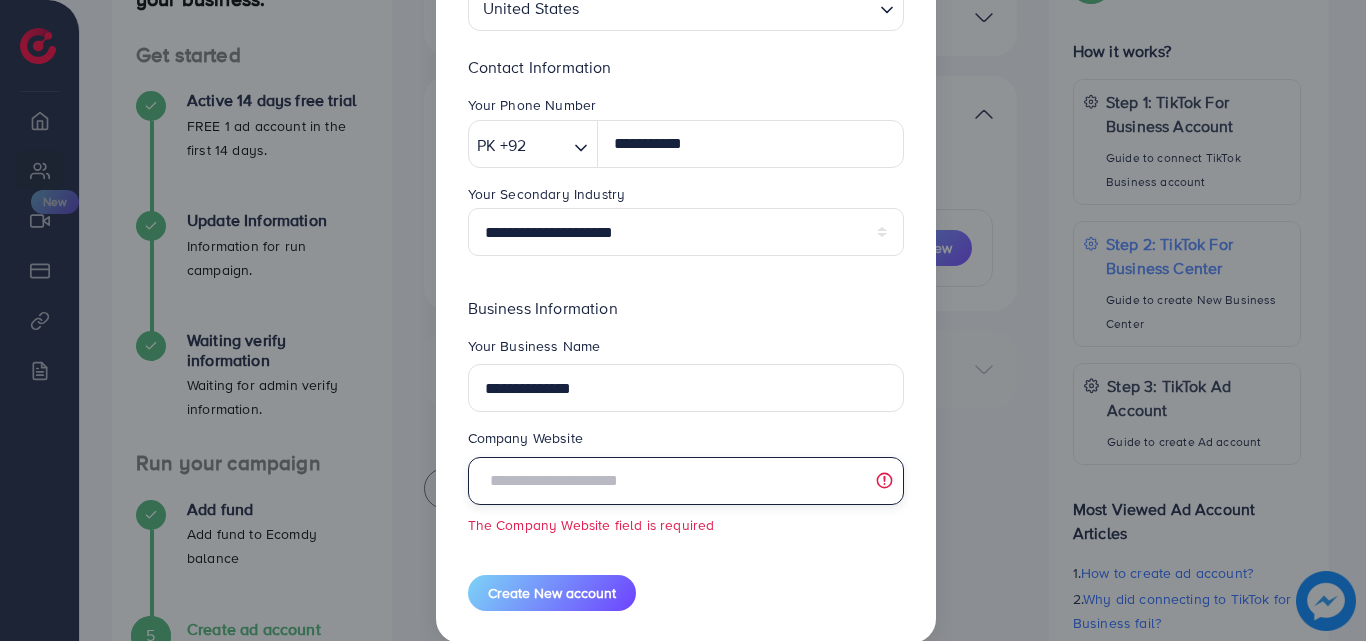 click at bounding box center (686, 481) 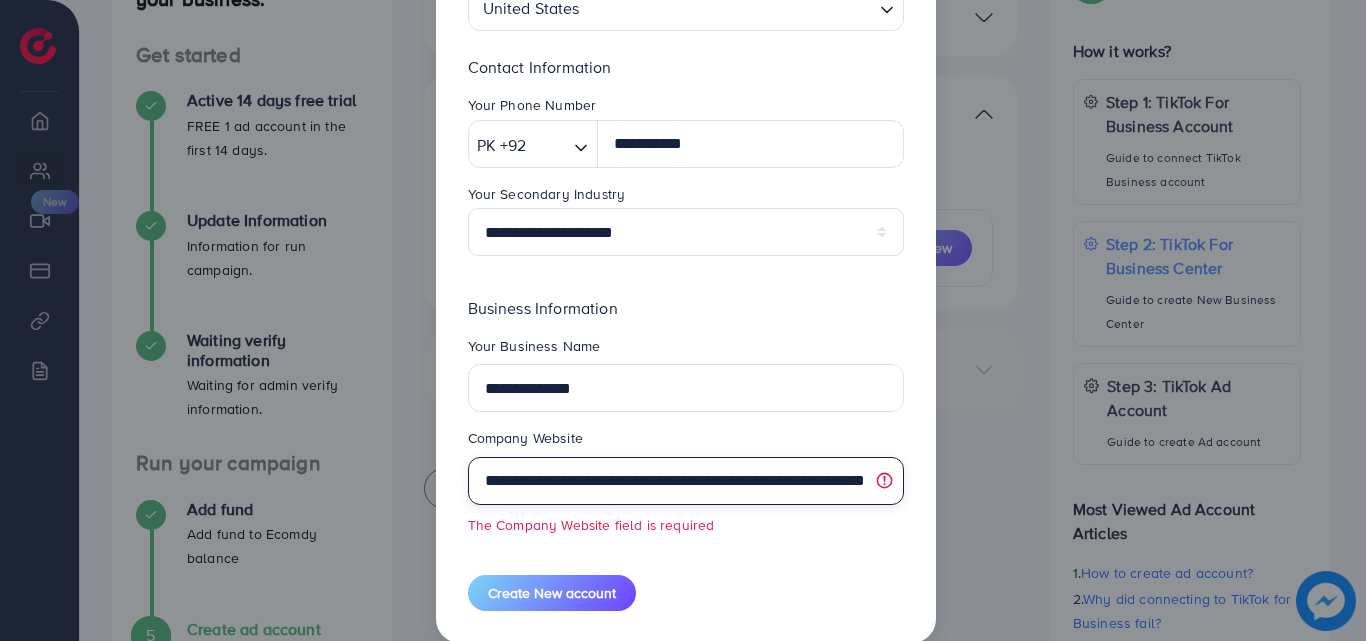 scroll, scrollTop: 0, scrollLeft: 89, axis: horizontal 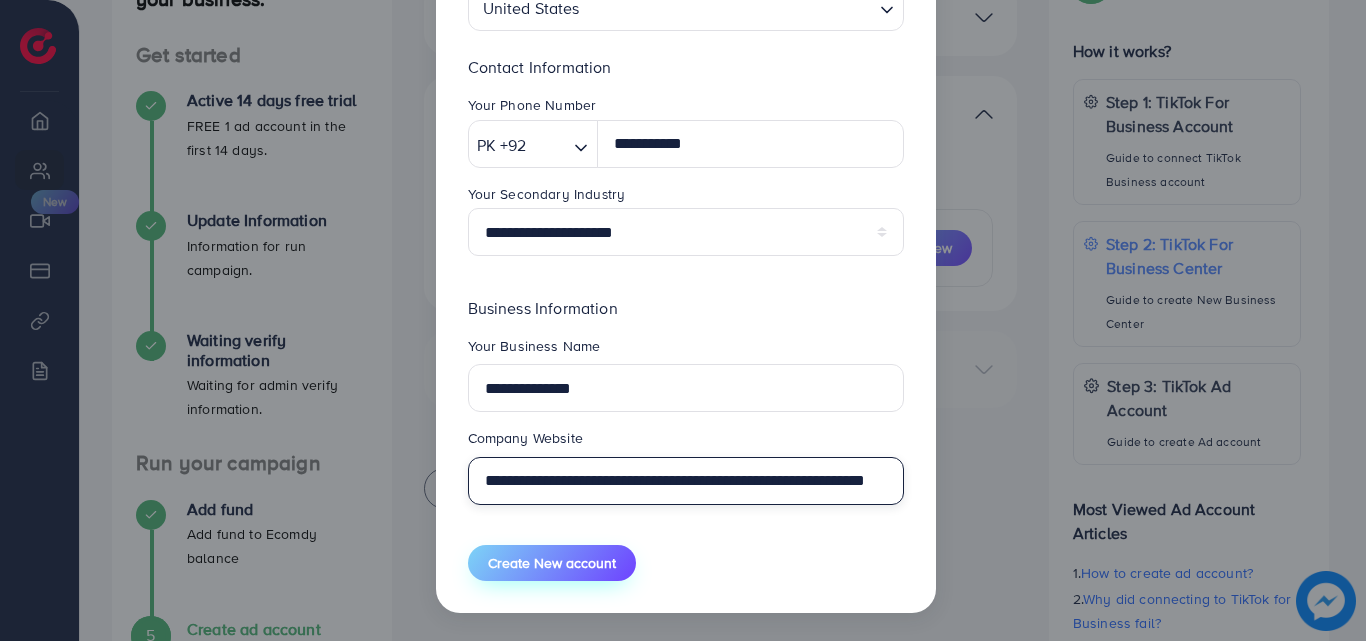 type on "**********" 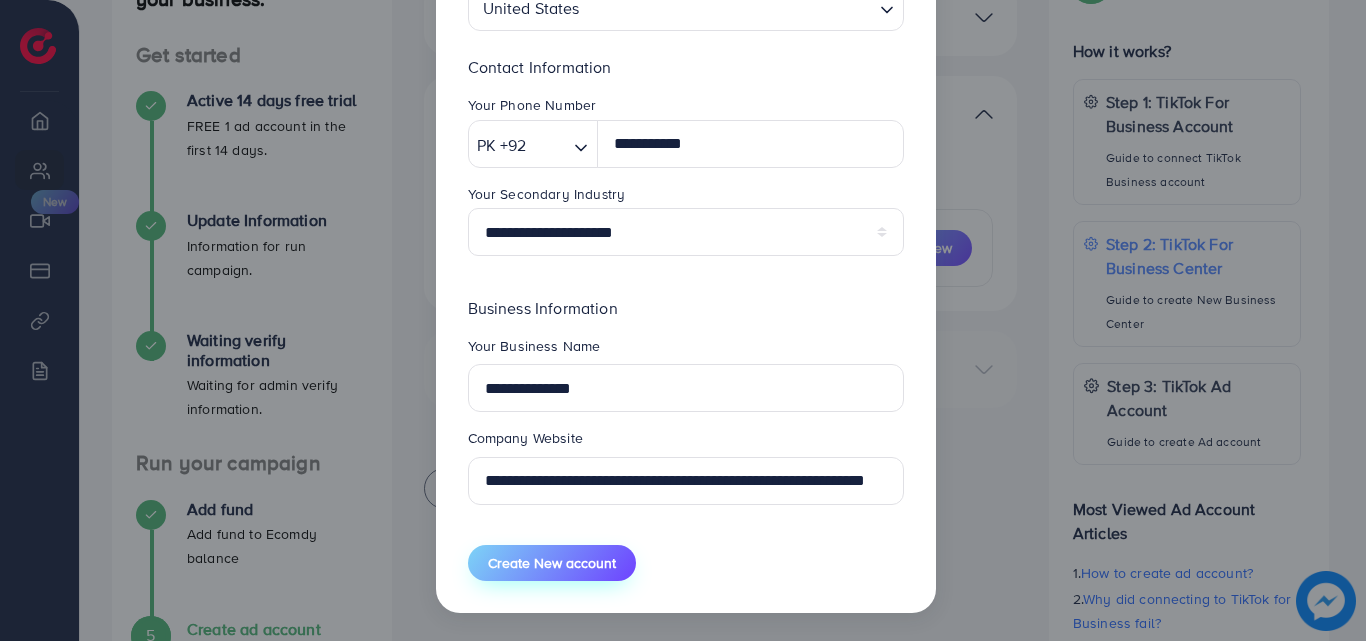 click on "Create New account" at bounding box center [552, 563] 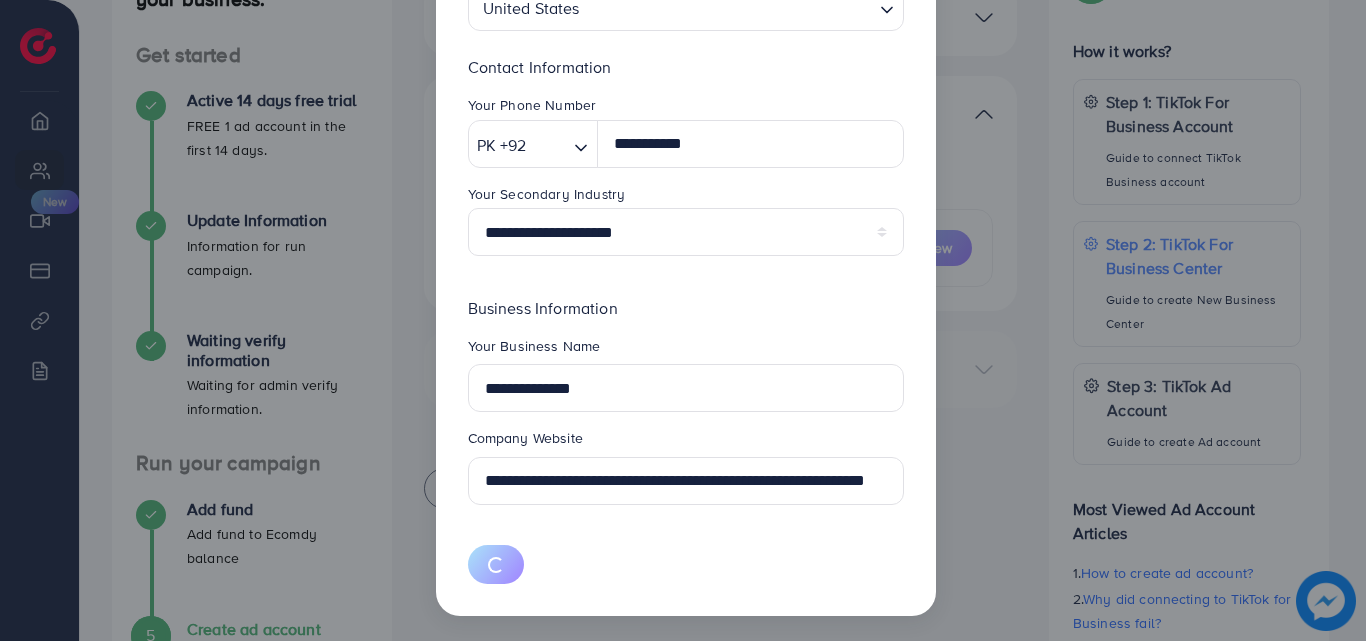 scroll, scrollTop: 0, scrollLeft: 0, axis: both 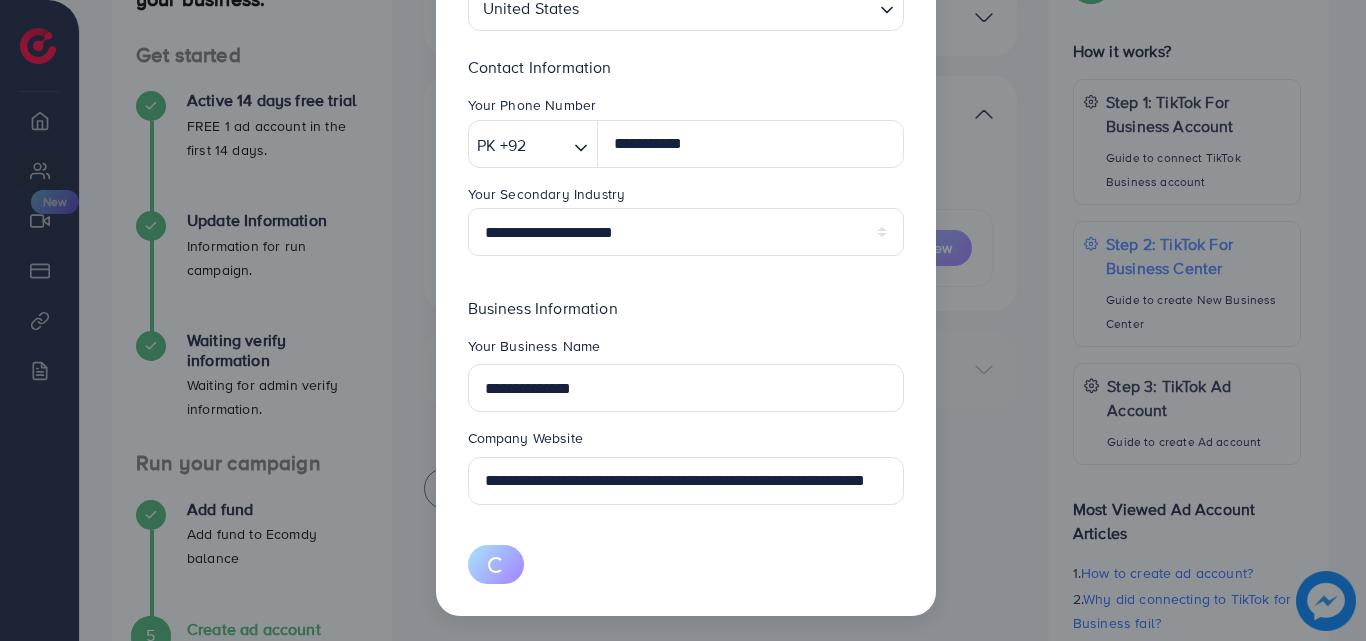 type 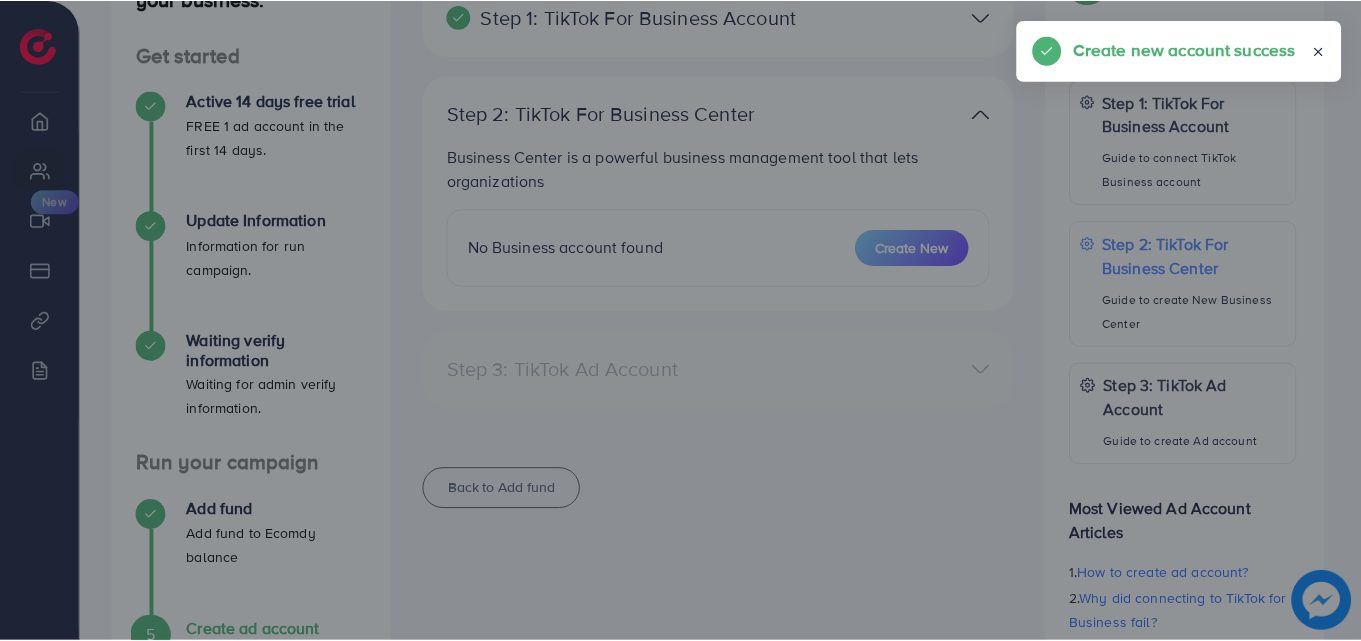 scroll, scrollTop: 197, scrollLeft: 0, axis: vertical 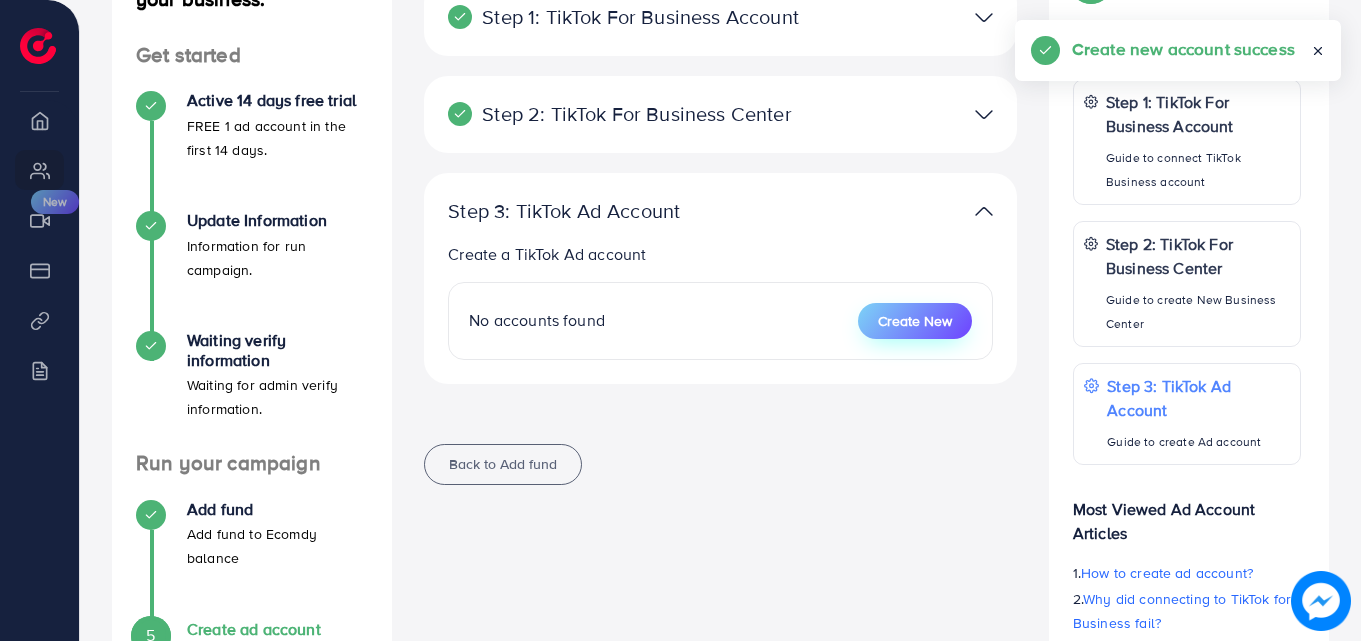 click on "Create New" at bounding box center [915, 321] 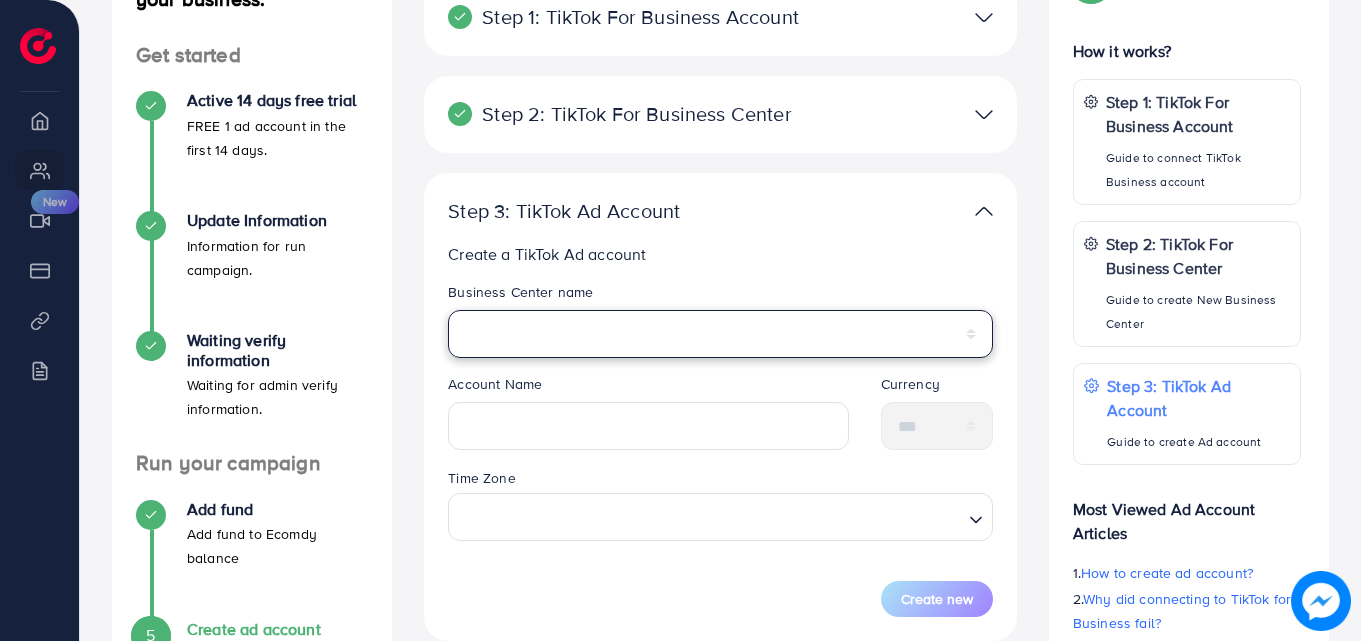 drag, startPoint x: 602, startPoint y: 328, endPoint x: 591, endPoint y: 339, distance: 15.556349 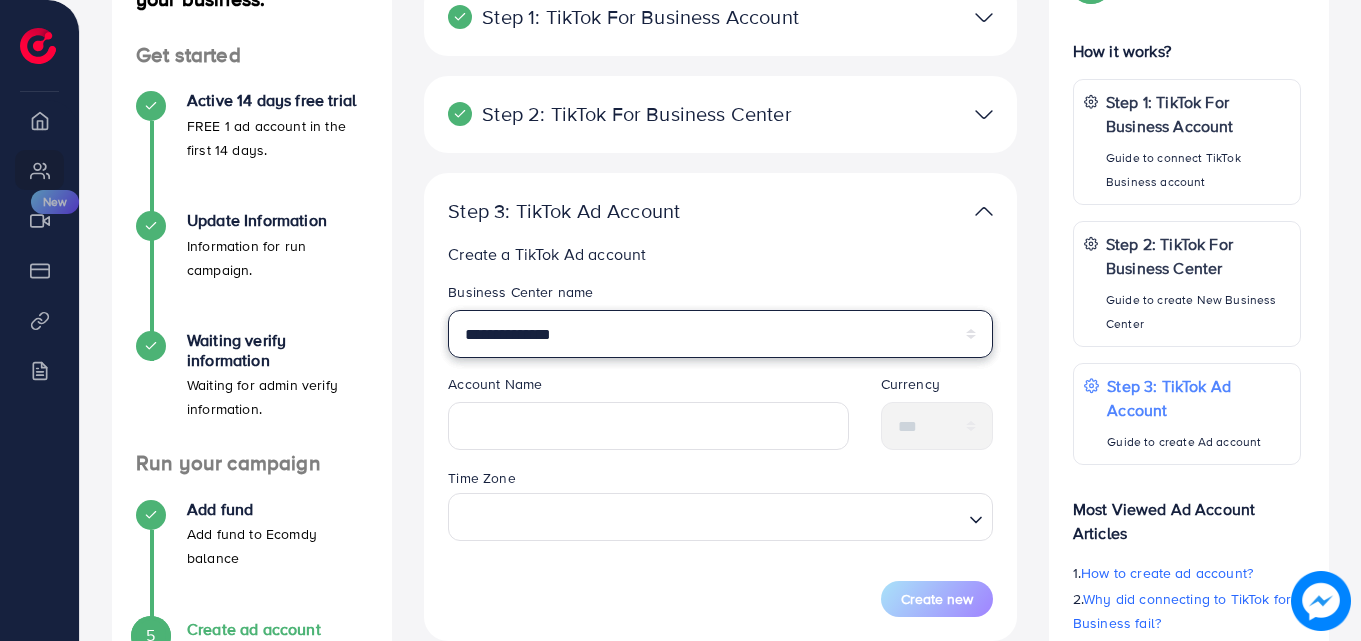 click on "**********" at bounding box center (720, 334) 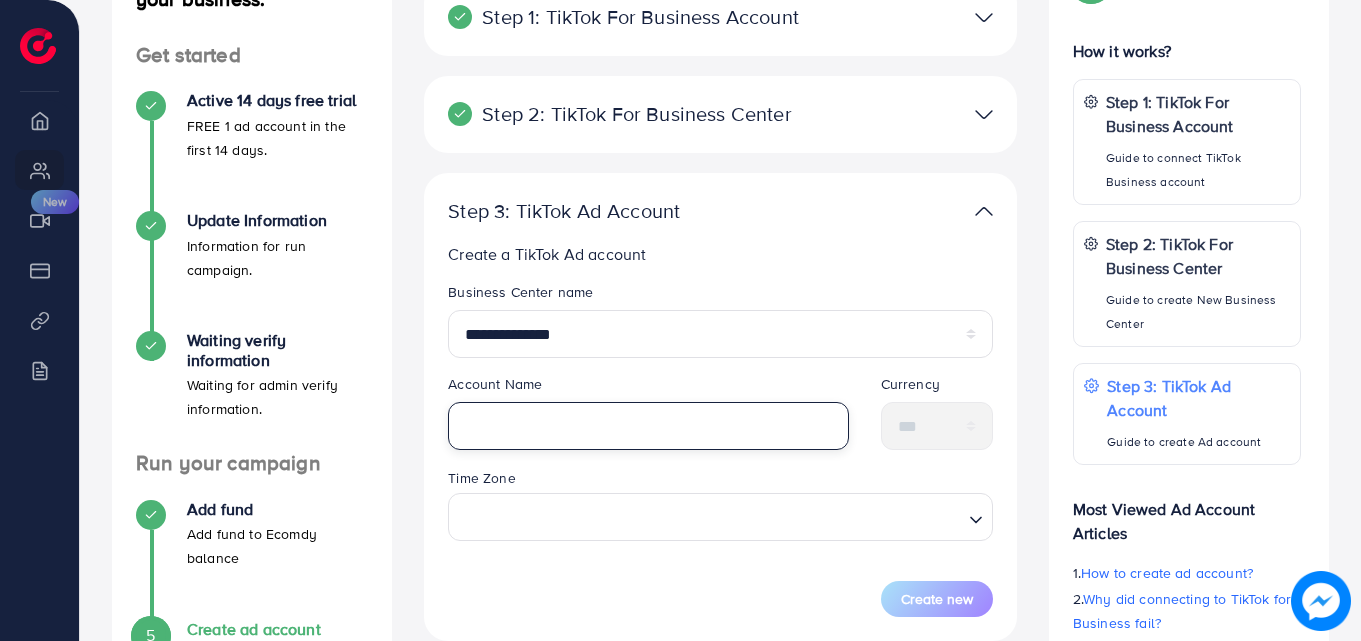 click at bounding box center [648, 426] 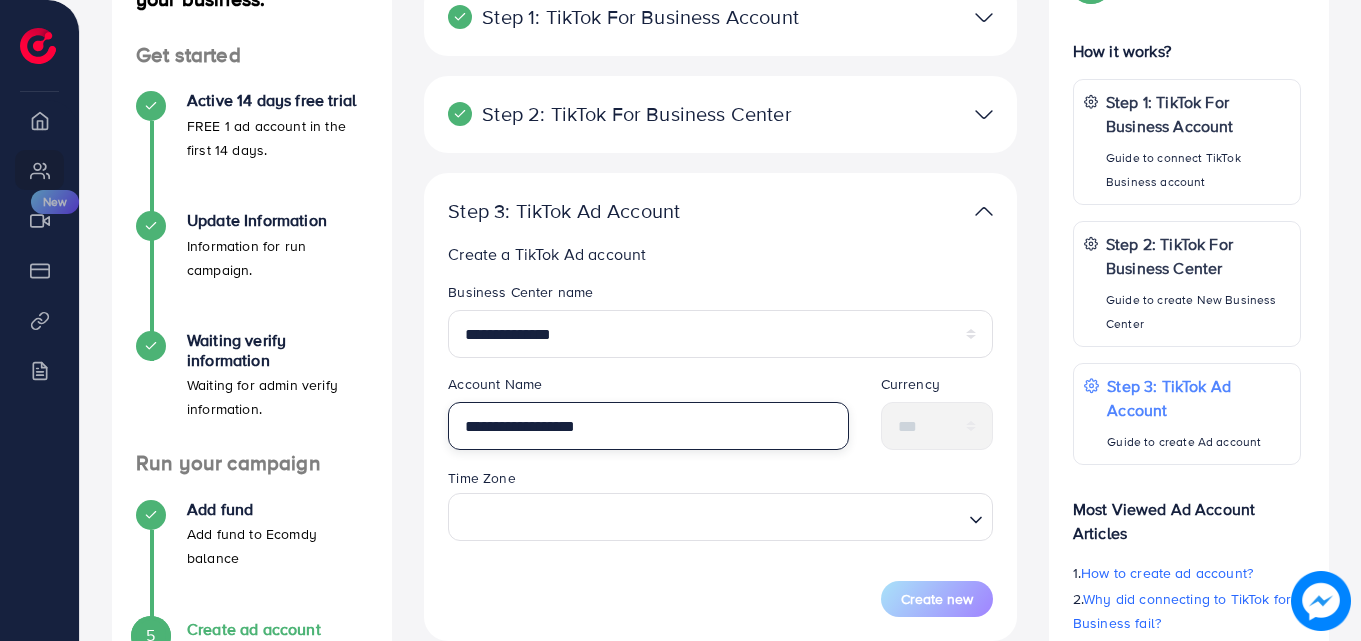 type on "**********" 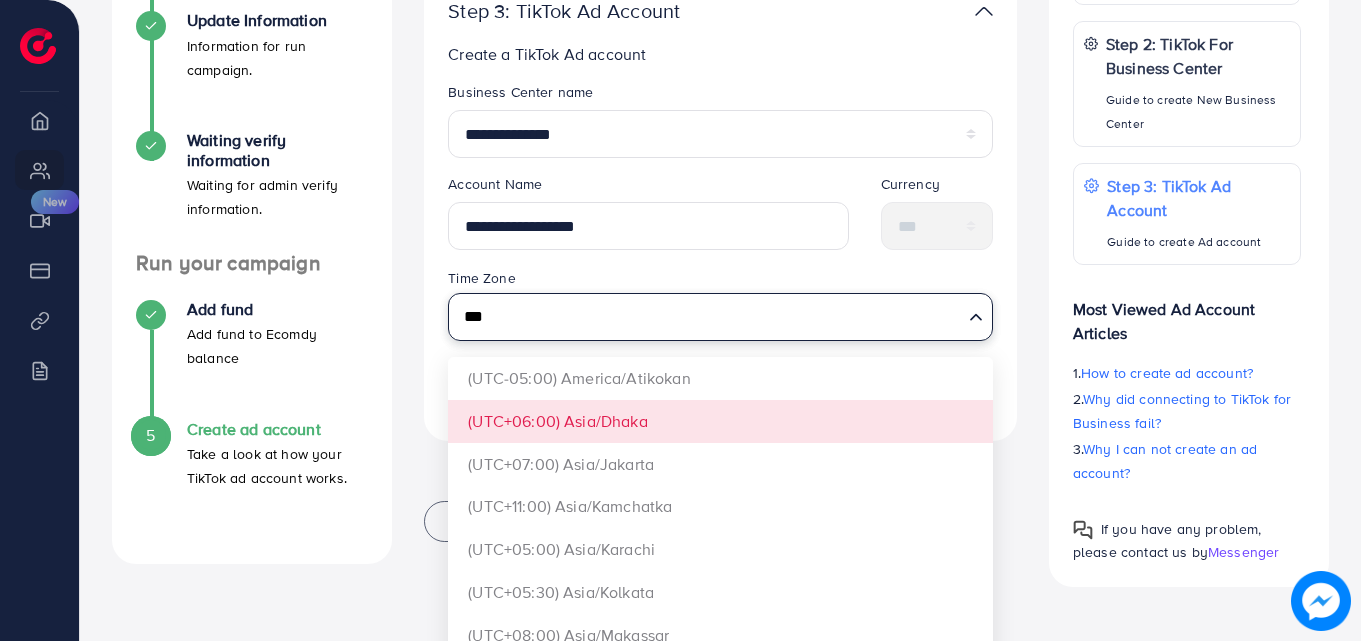 scroll, scrollTop: 478, scrollLeft: 0, axis: vertical 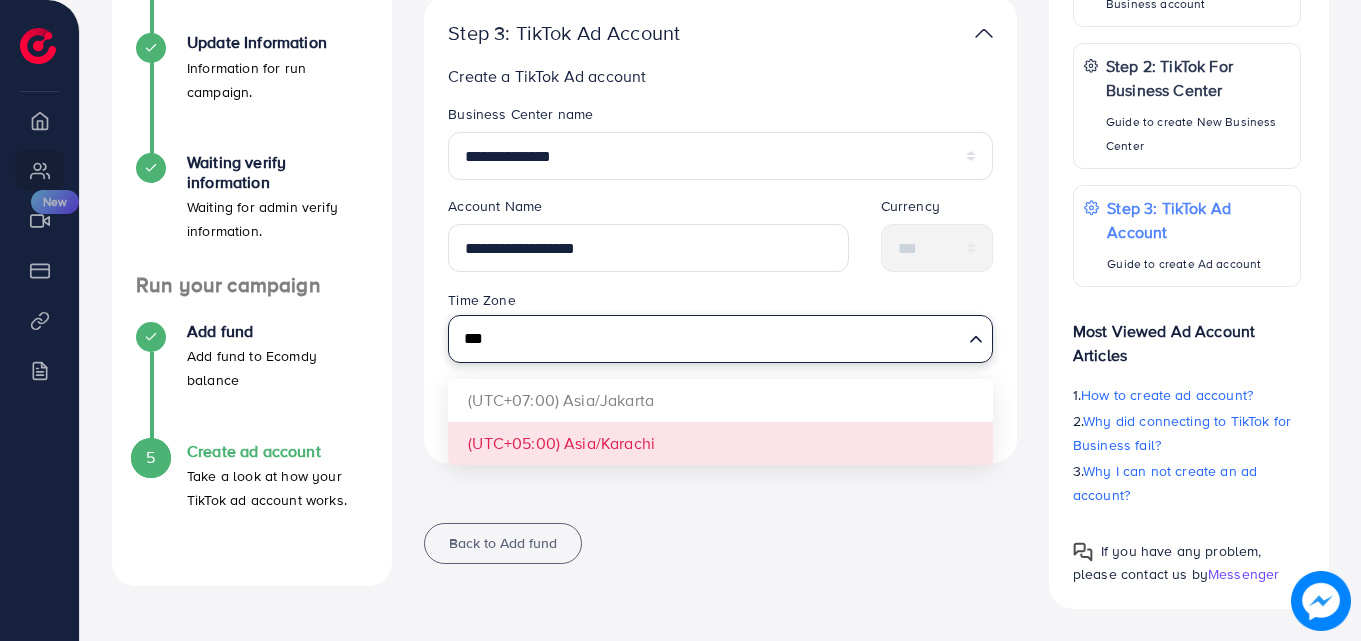 type on "***" 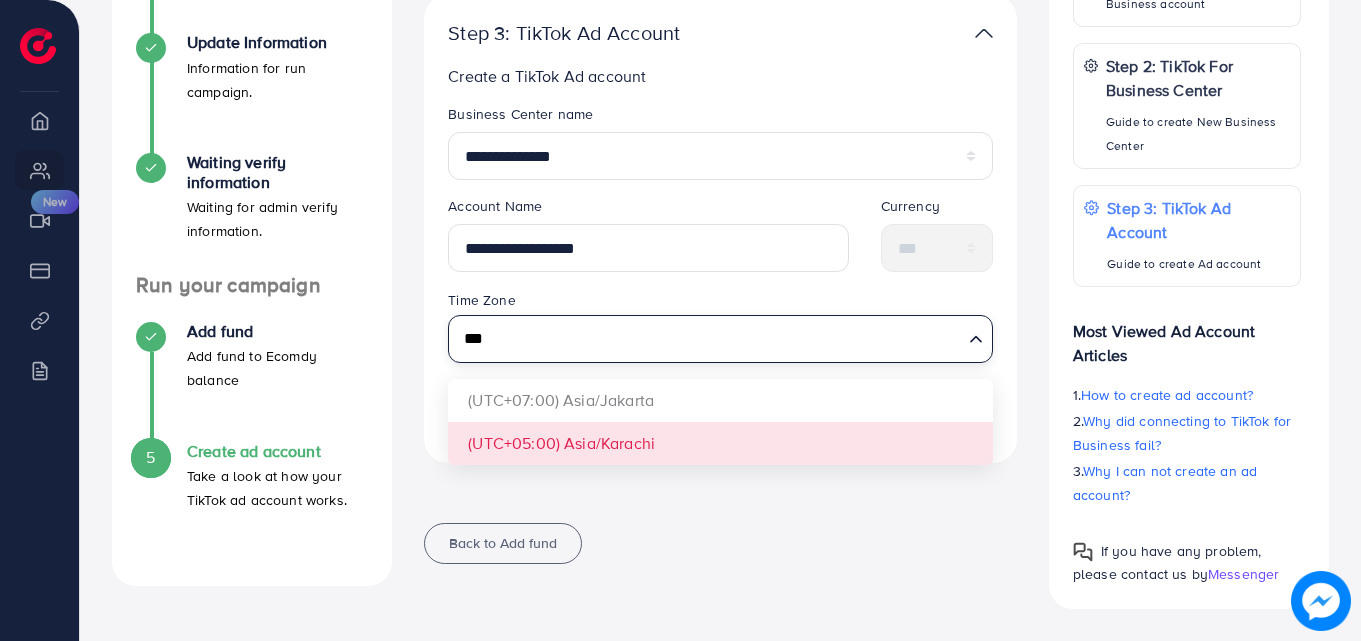 type 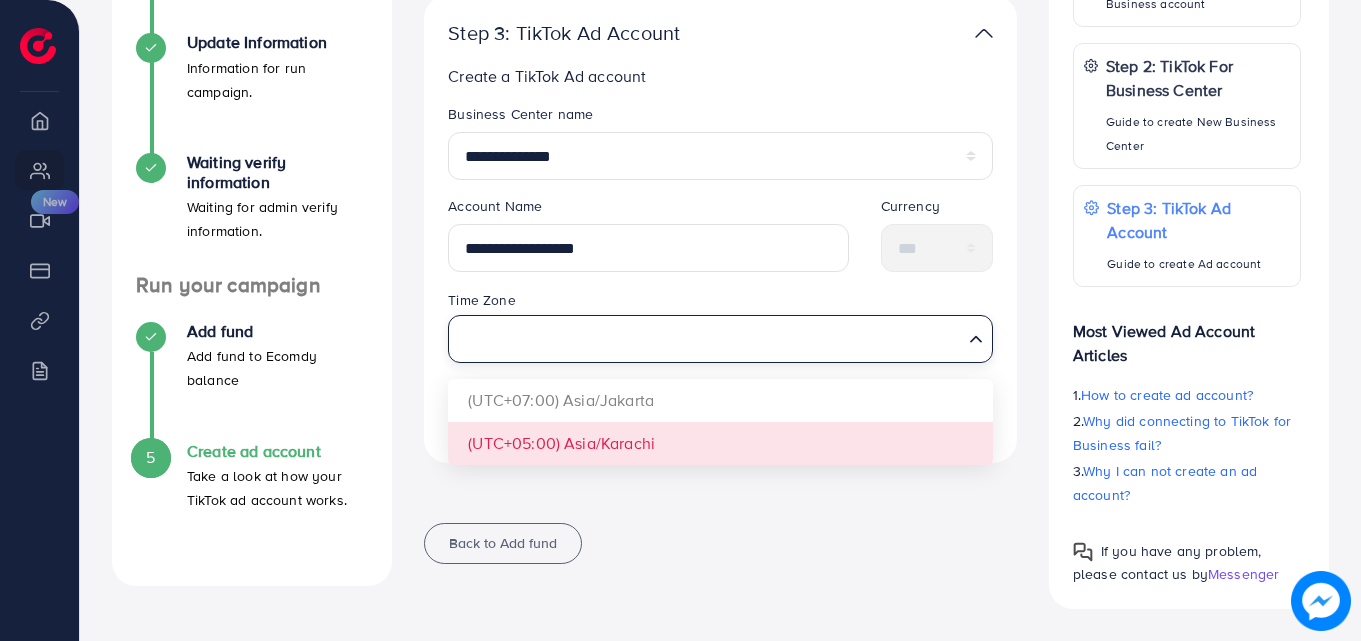 click on "Step 3: TikTok Ad Account   Create a TikTok Ad account  Business Center name   Account Name   Currency    Time Zone           Loading...
(UTC+07:00) Asia/Jakarta
(UTC+05:00) Asia/Karachi
Create new" at bounding box center [720, 229] 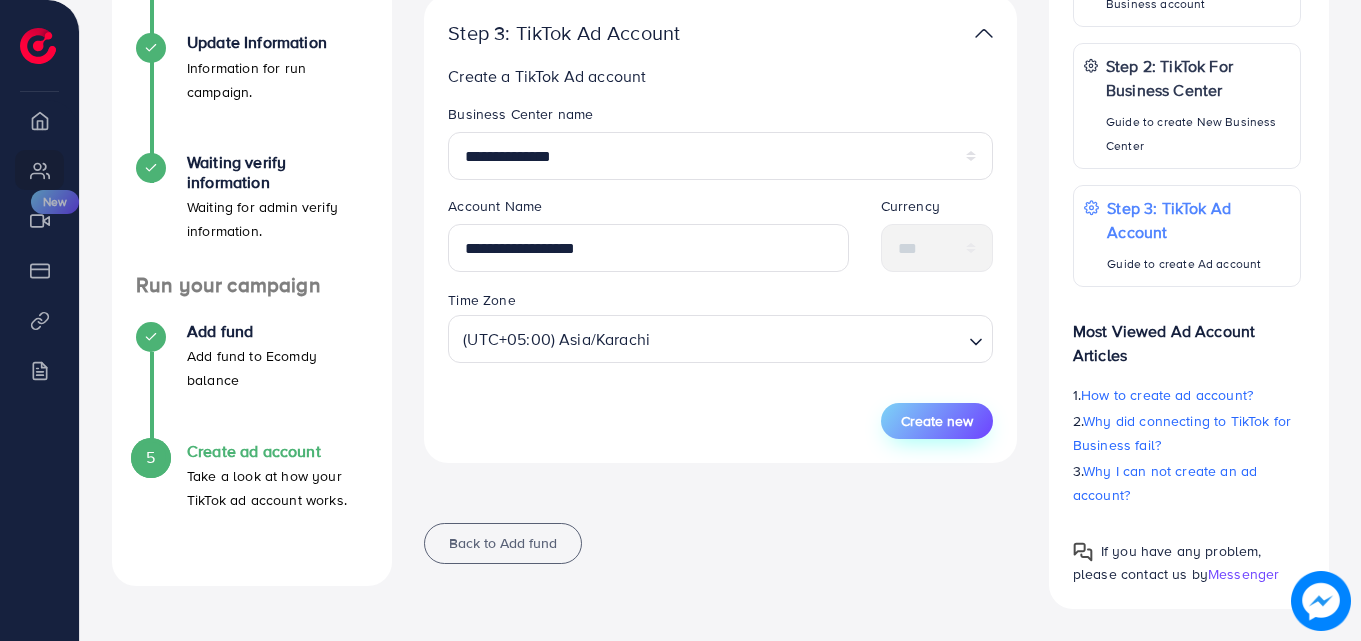 click on "Create new" at bounding box center (937, 421) 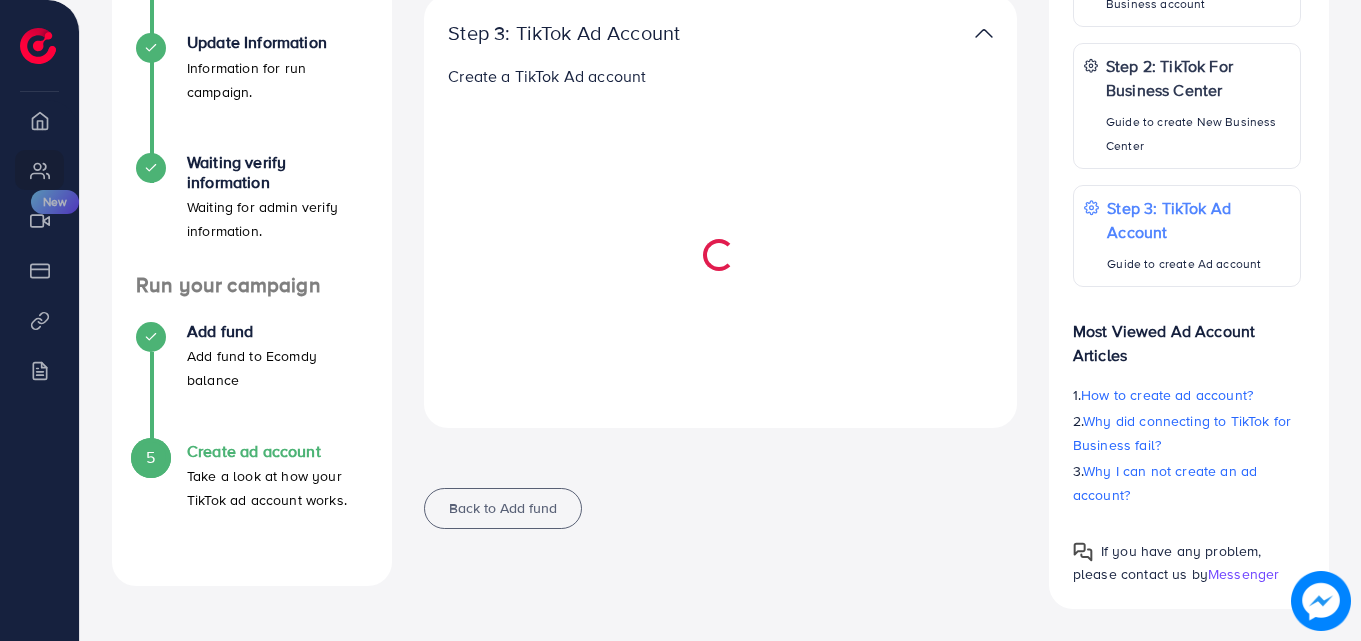select 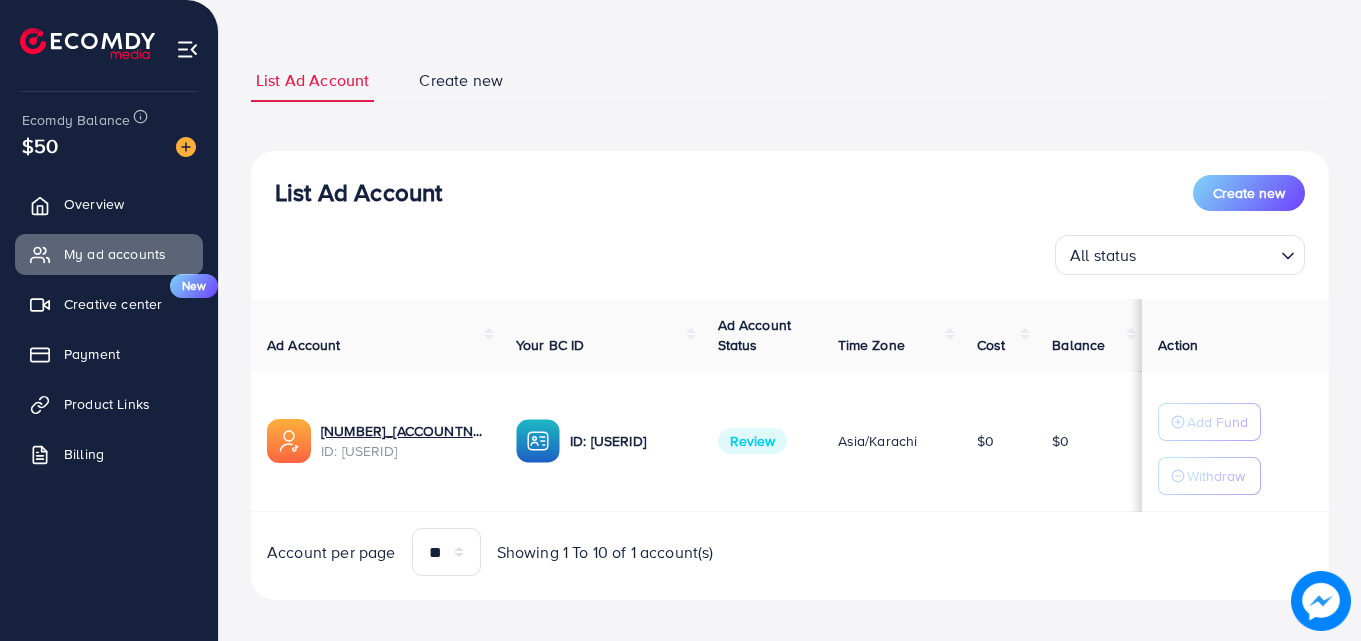 scroll, scrollTop: 104, scrollLeft: 0, axis: vertical 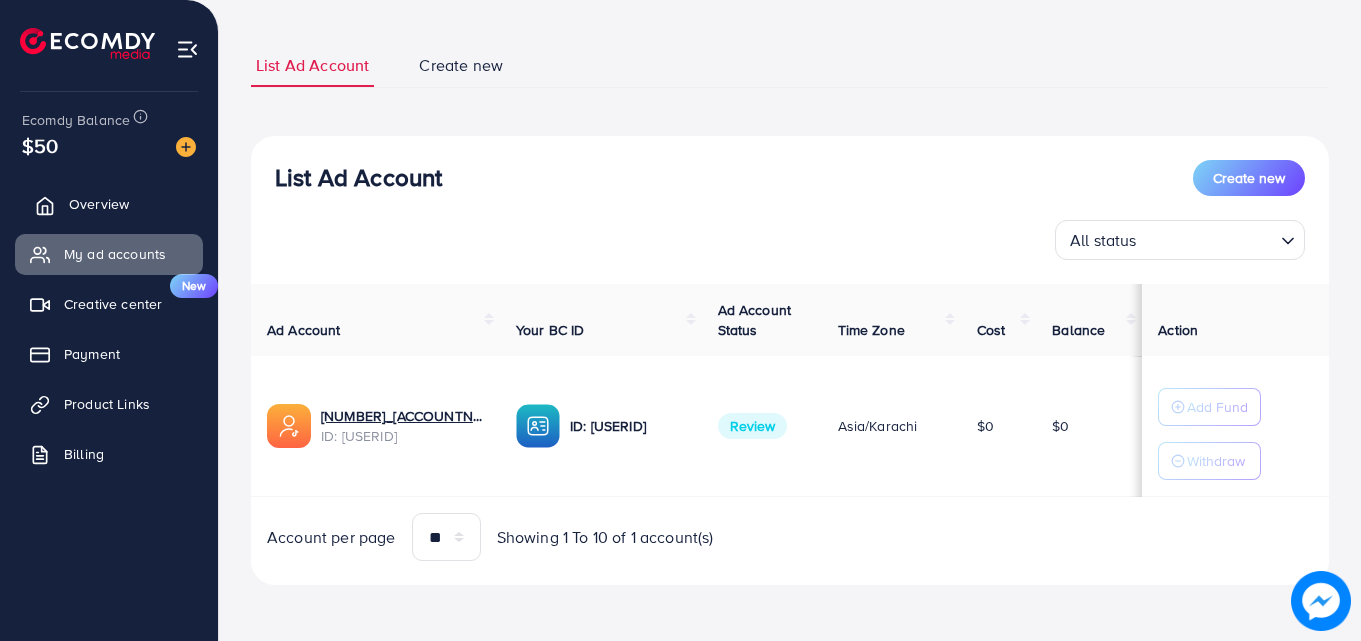 click on "Overview" at bounding box center [99, 204] 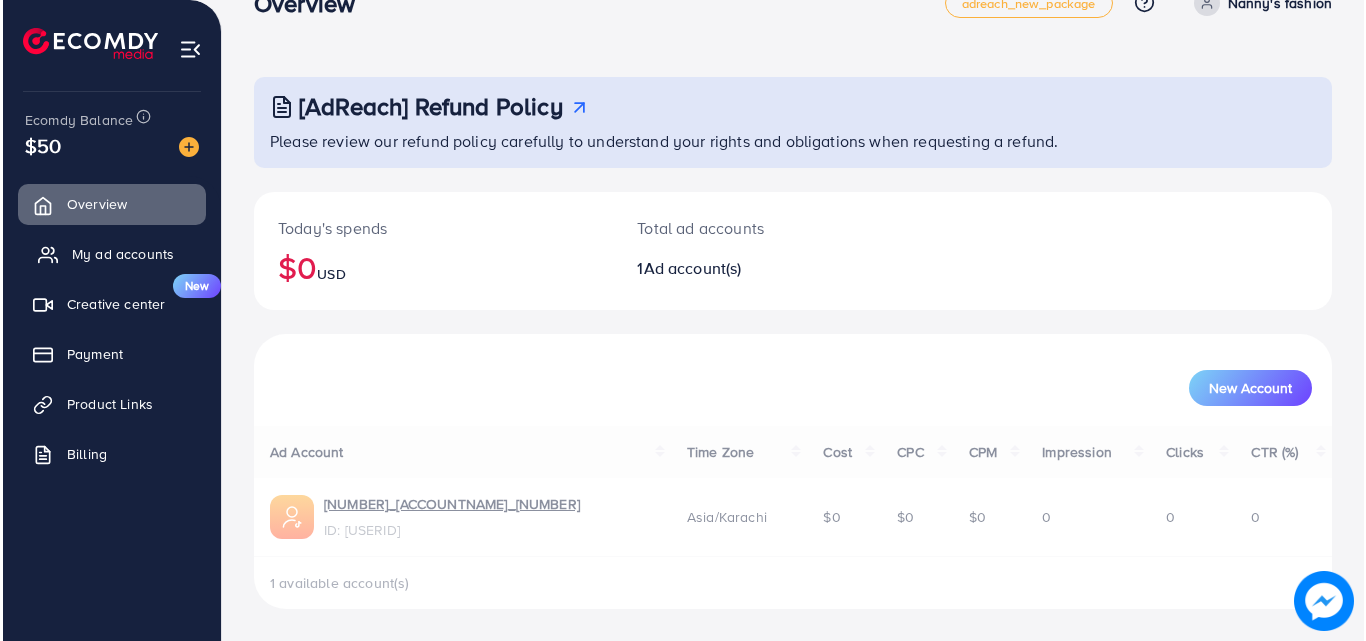 scroll, scrollTop: 0, scrollLeft: 0, axis: both 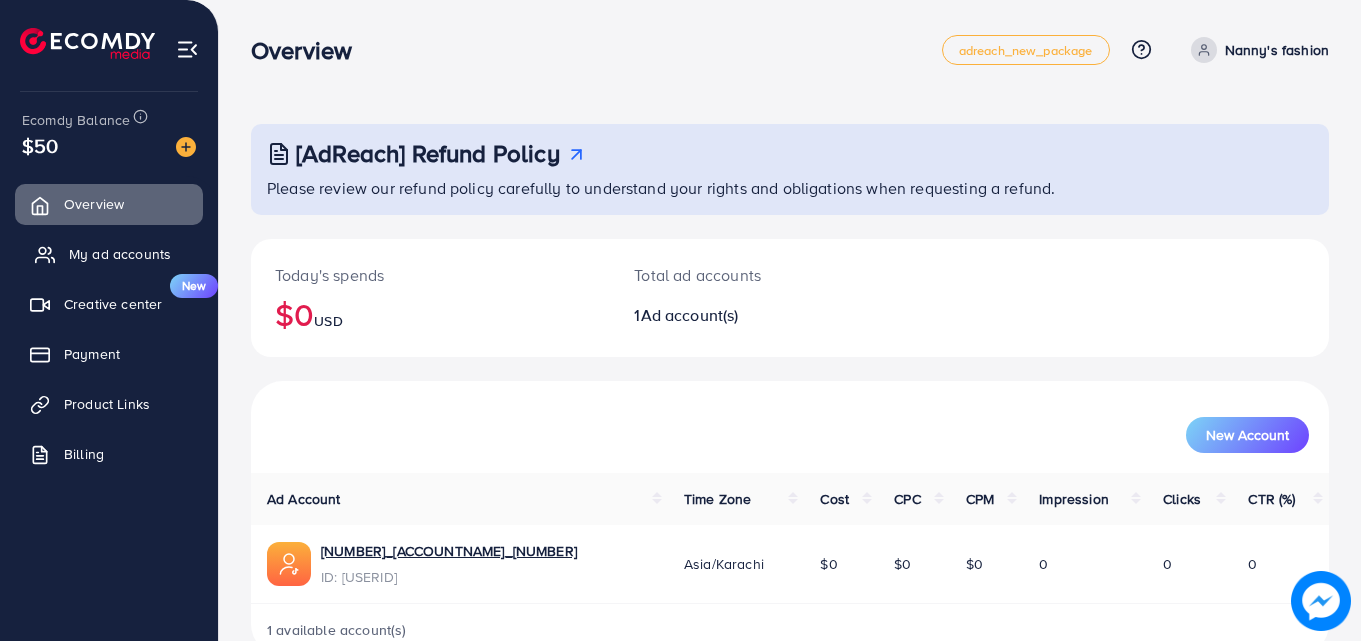 click on "My ad accounts" at bounding box center [120, 254] 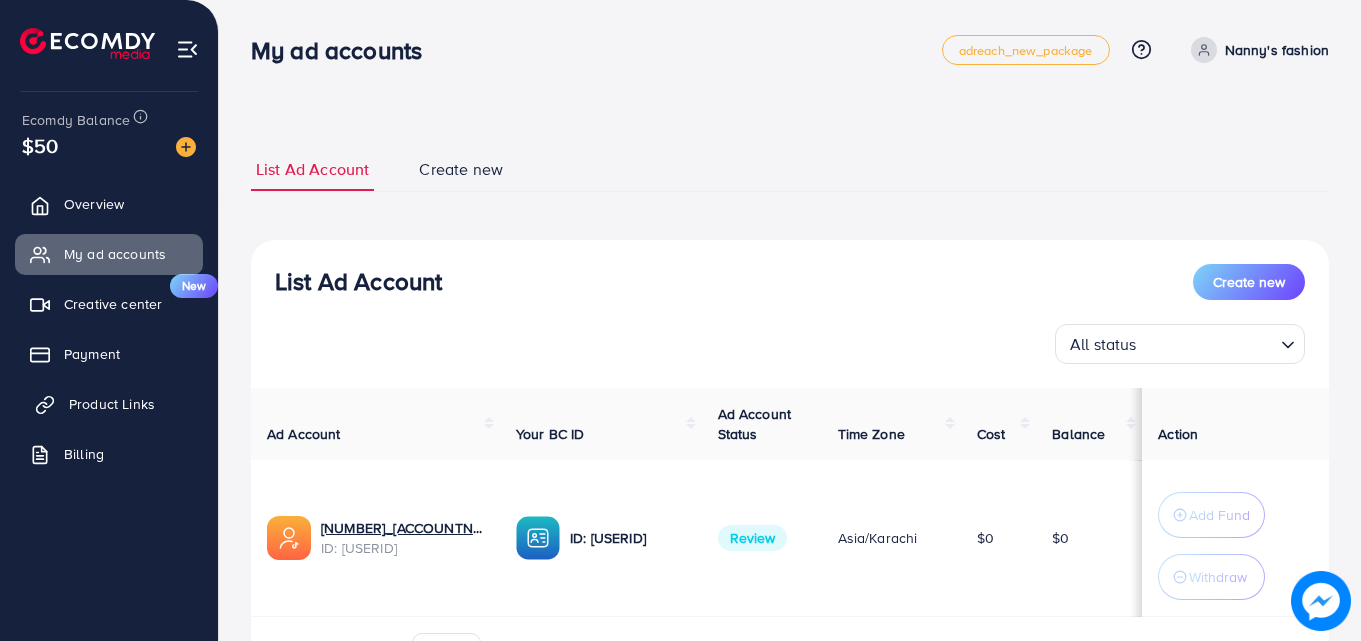 click on "Product Links" at bounding box center (112, 404) 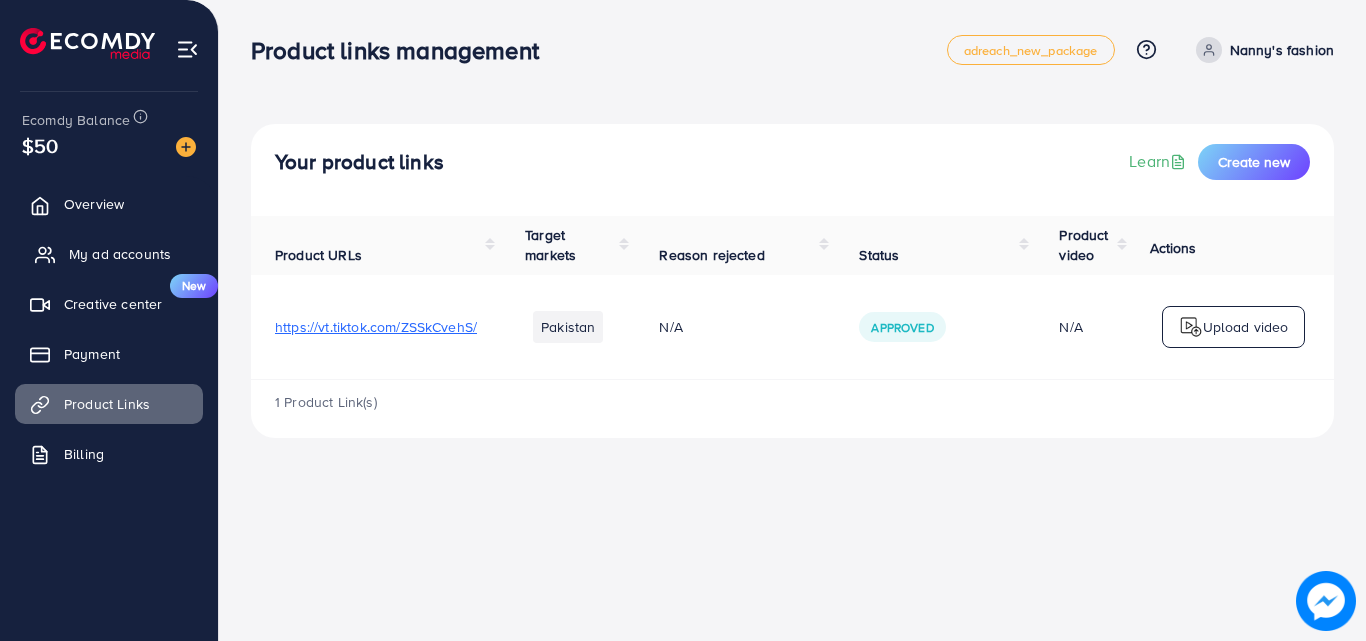 click on "My ad accounts" at bounding box center (120, 254) 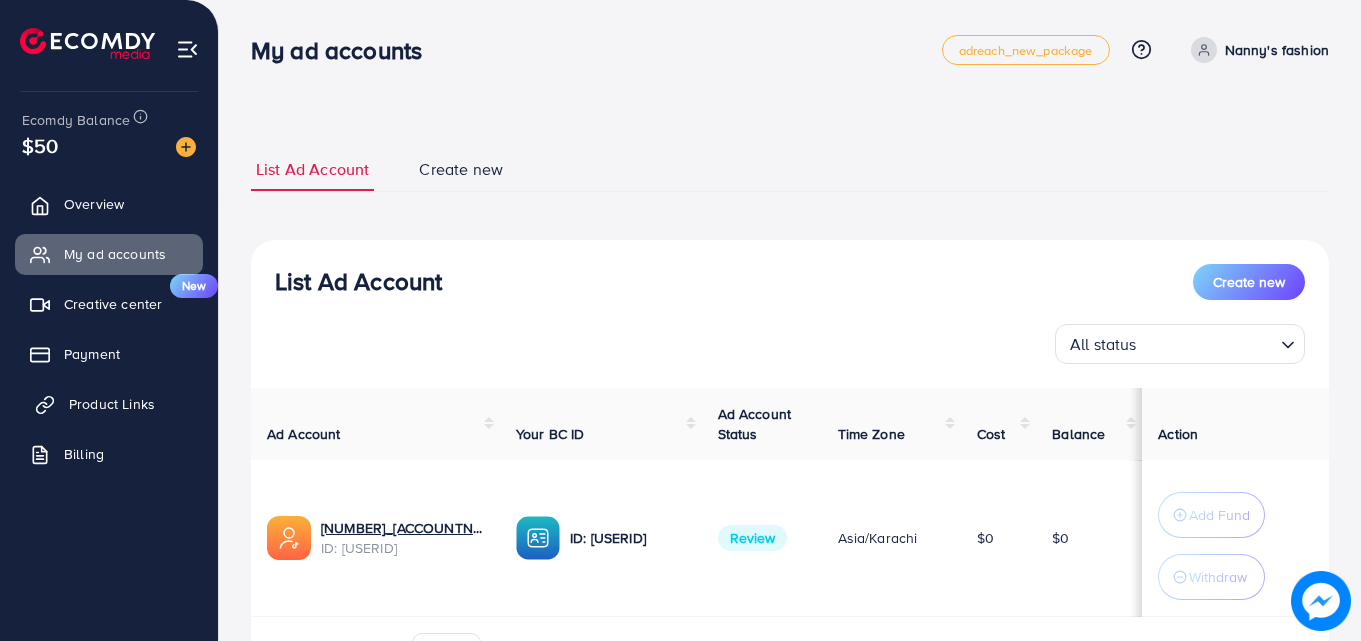 click on "Product Links" at bounding box center (112, 404) 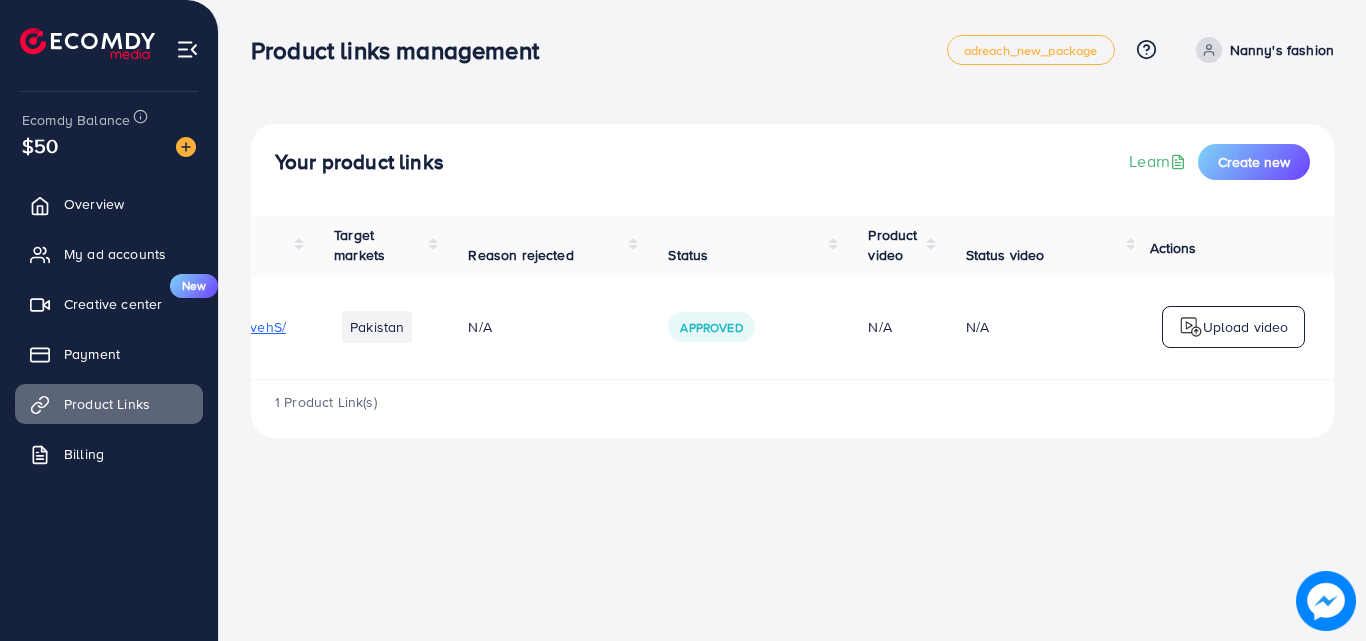 scroll, scrollTop: 0, scrollLeft: 200, axis: horizontal 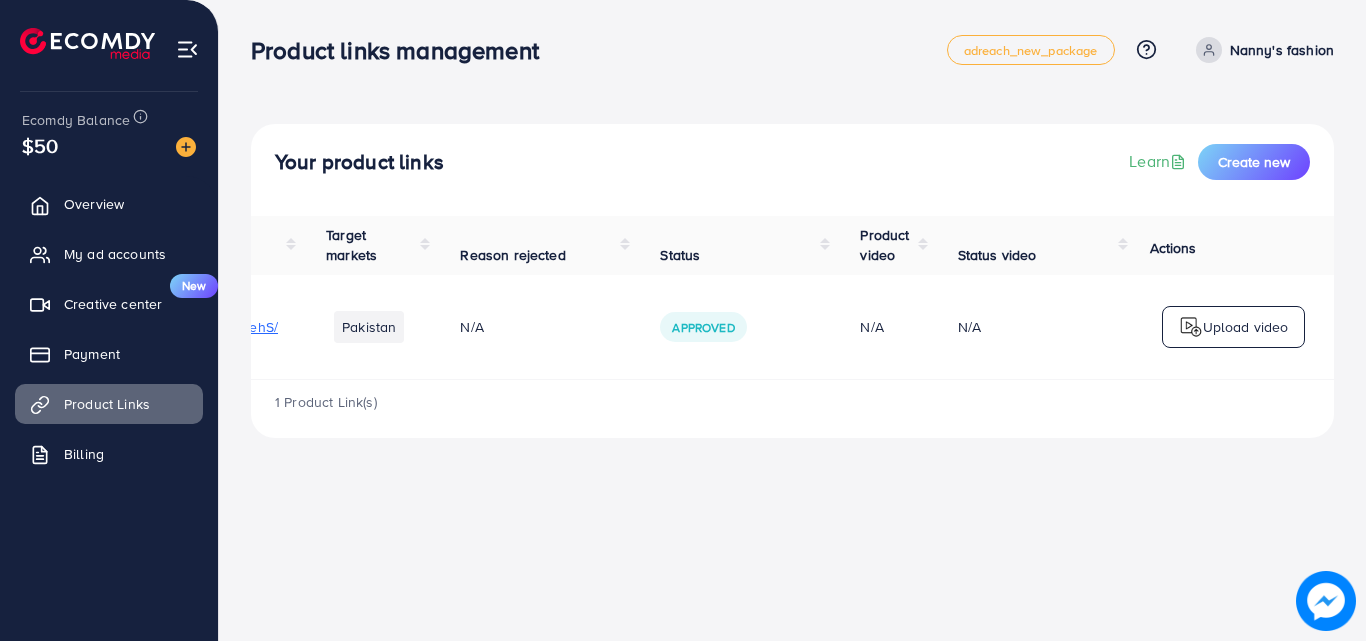 click on "Pakistan" at bounding box center (369, 327) 